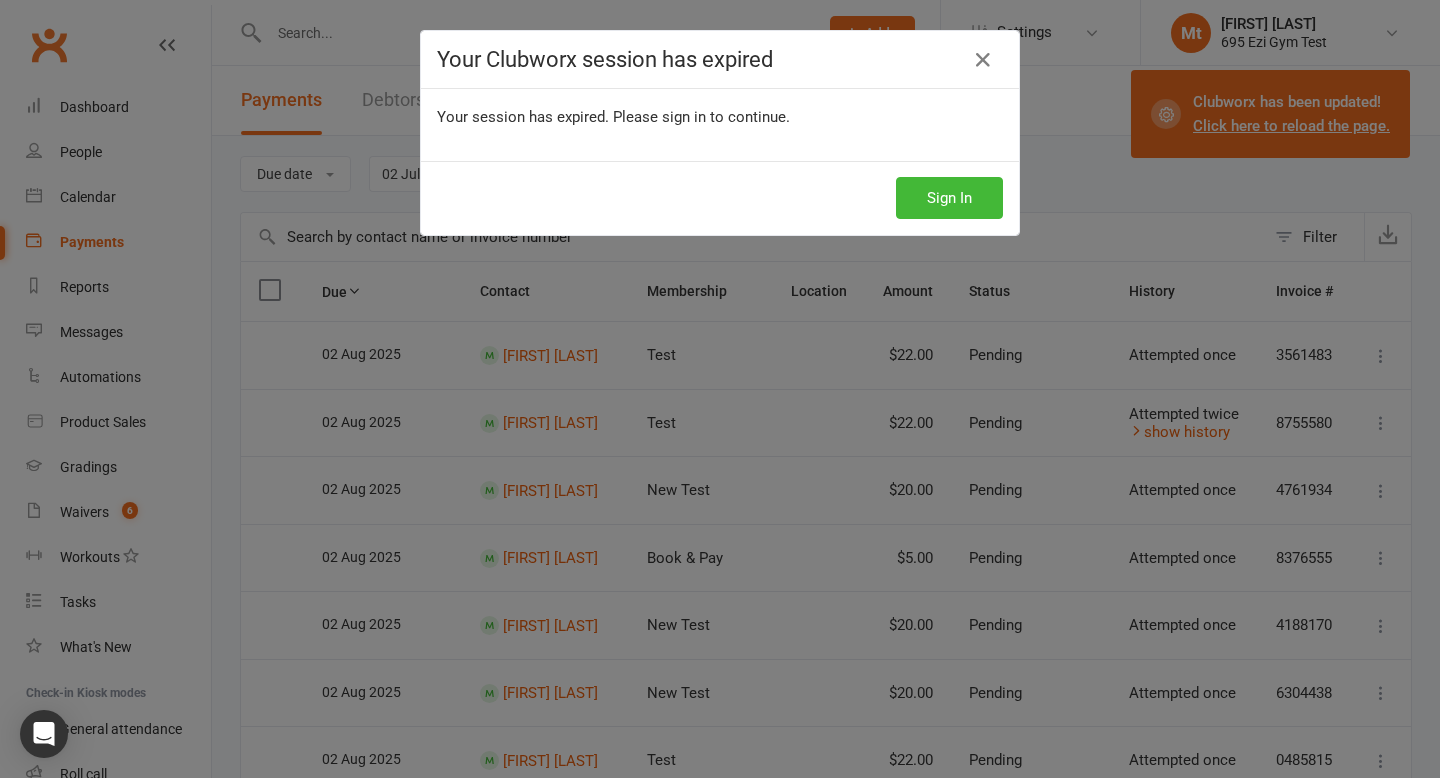 scroll, scrollTop: 1072, scrollLeft: 0, axis: vertical 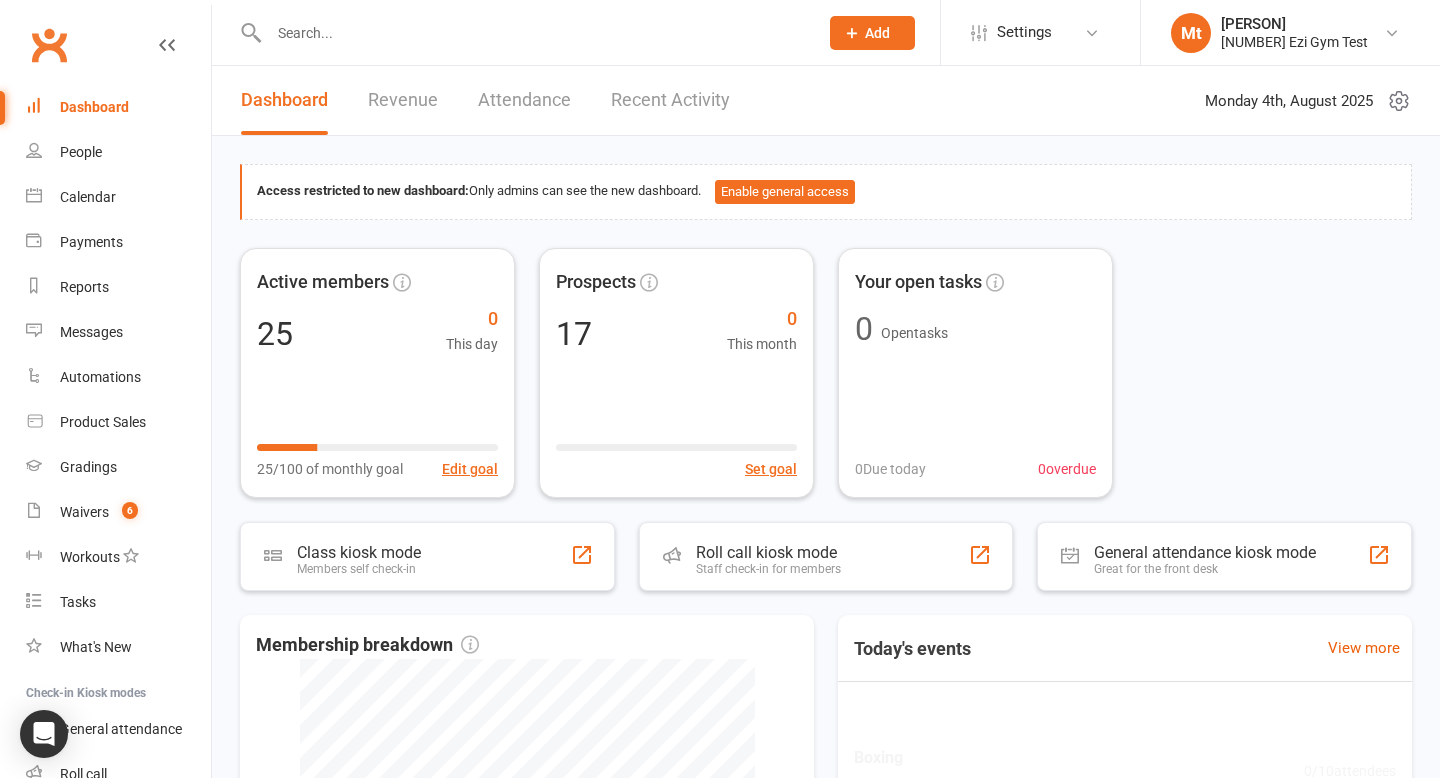 click on "Mt [PERSON] [NUMBER] Ezi Gym Test My profile My subscription Help Terms & conditions Privacy policy Sign out" at bounding box center (1290, 32) 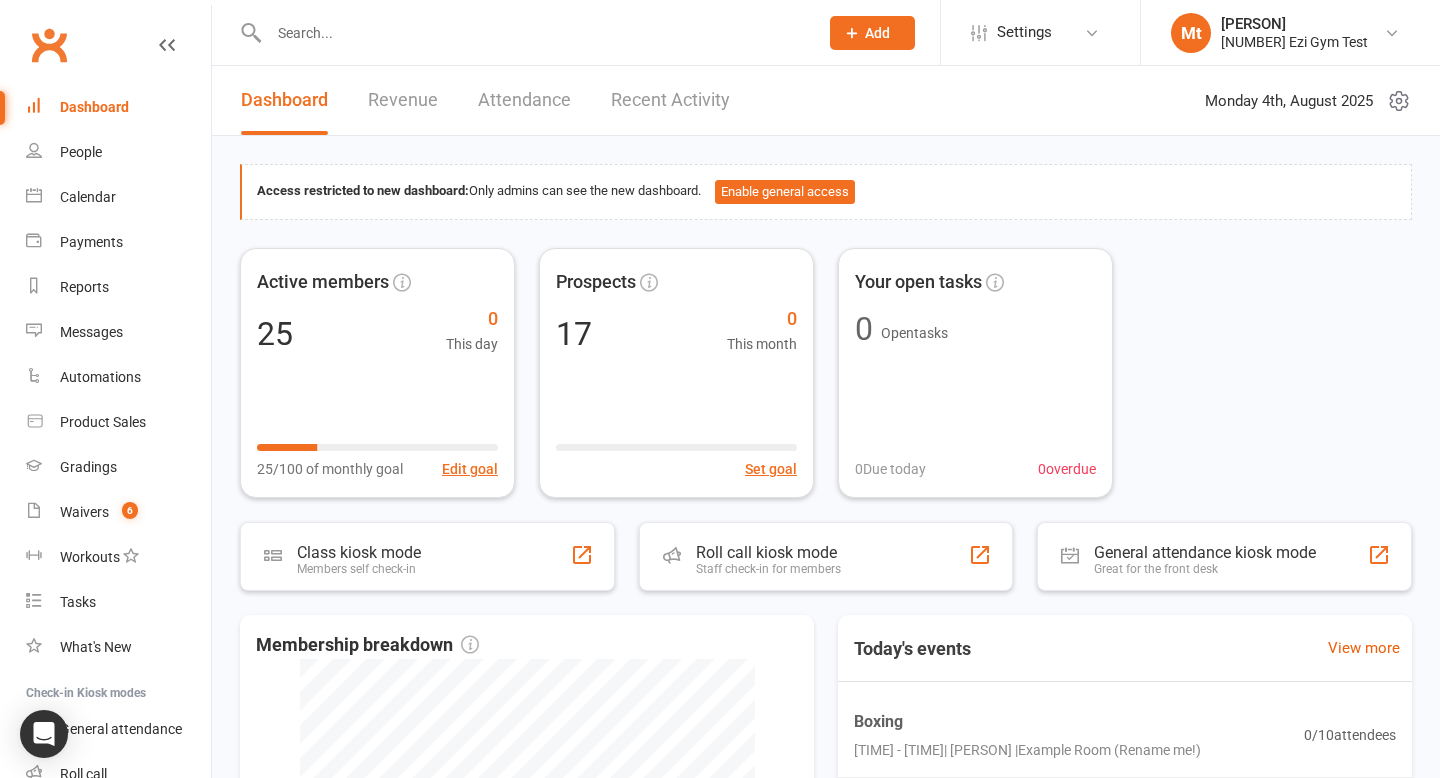 scroll, scrollTop: 0, scrollLeft: 0, axis: both 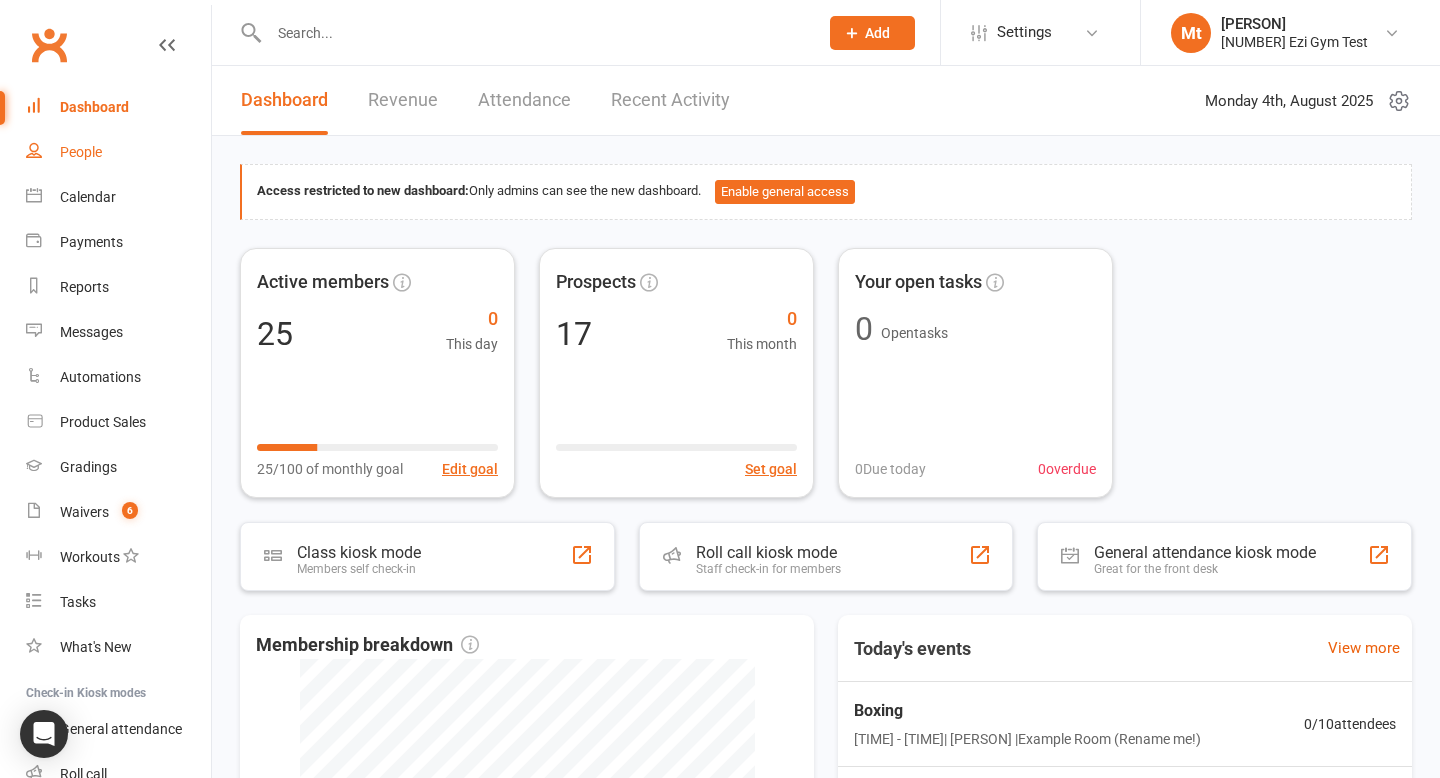 click on "People" at bounding box center [81, 152] 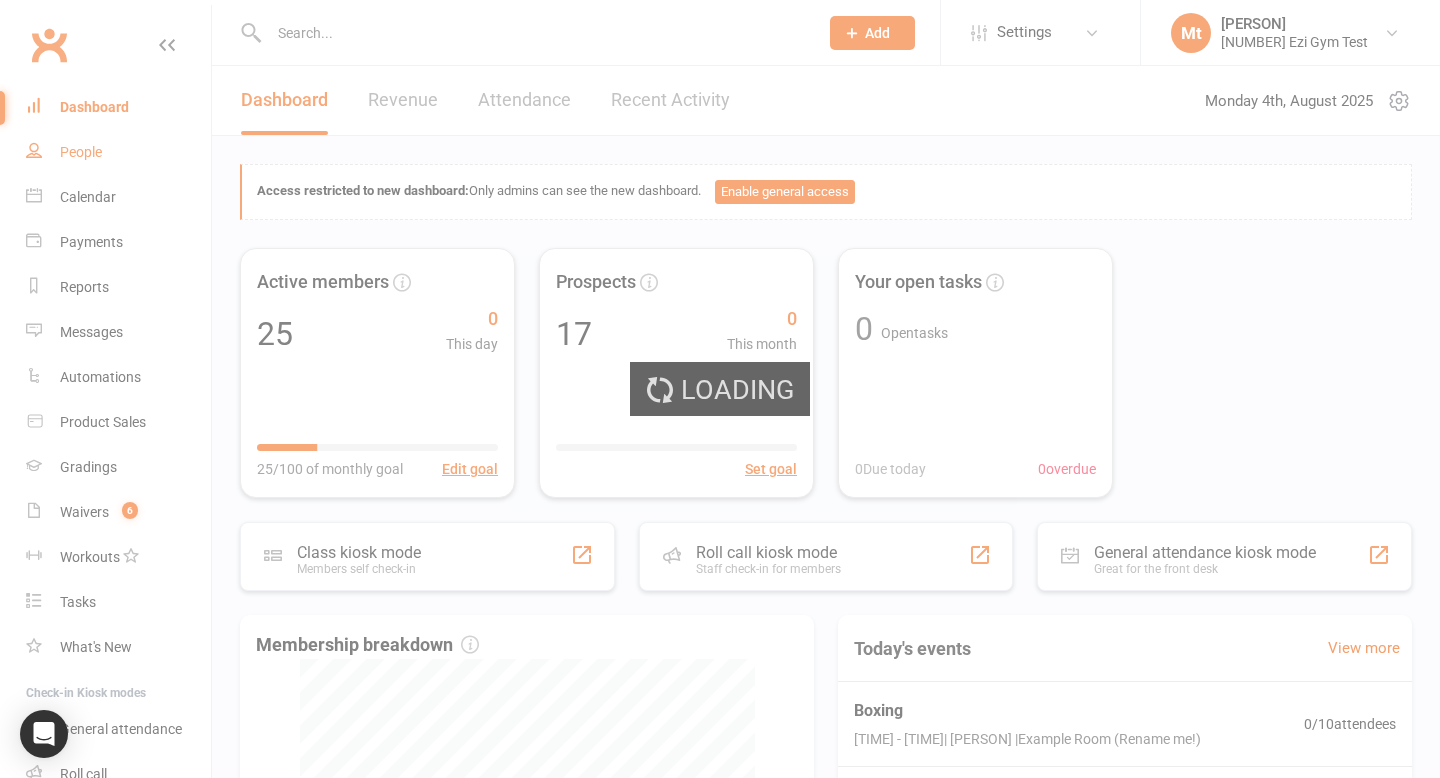 select on "100" 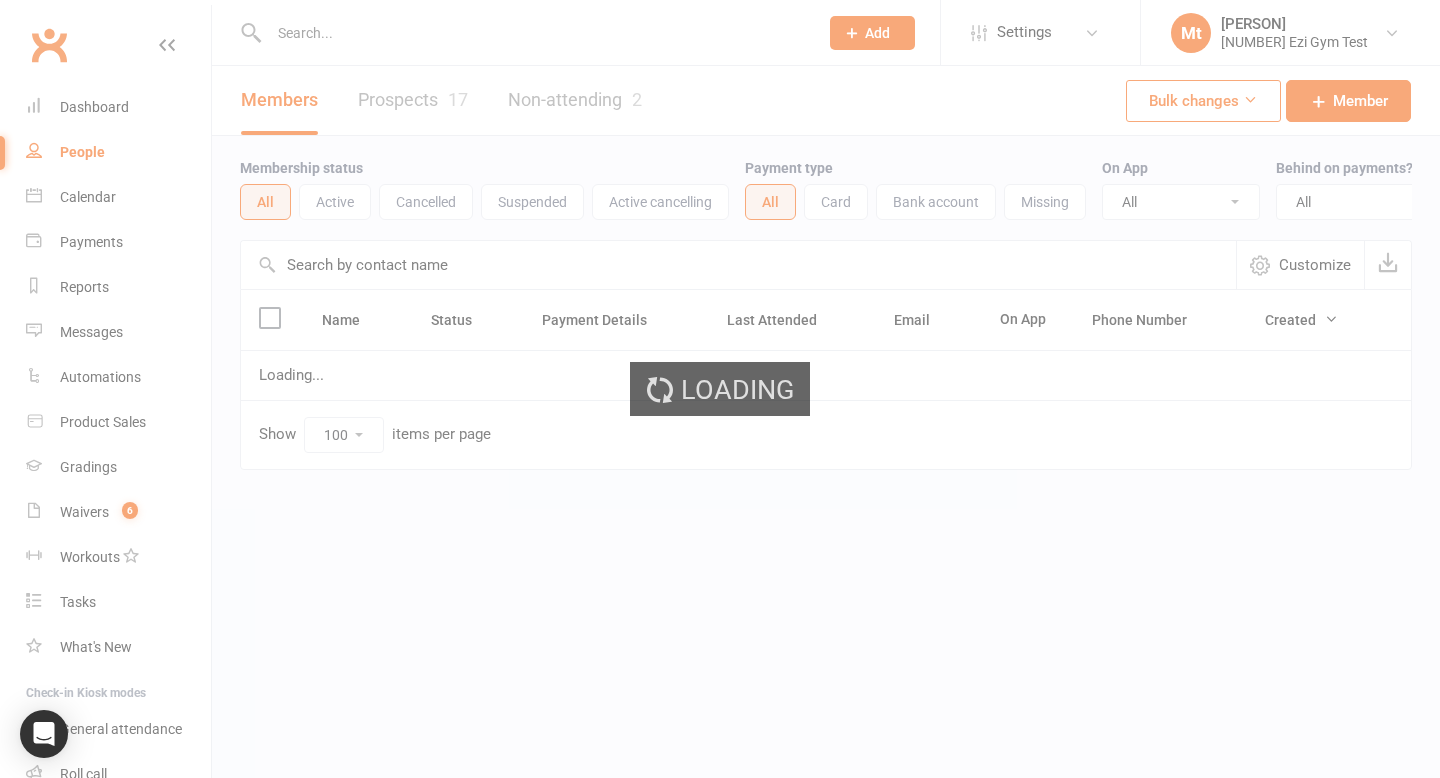 click on "Loading" at bounding box center [720, 389] 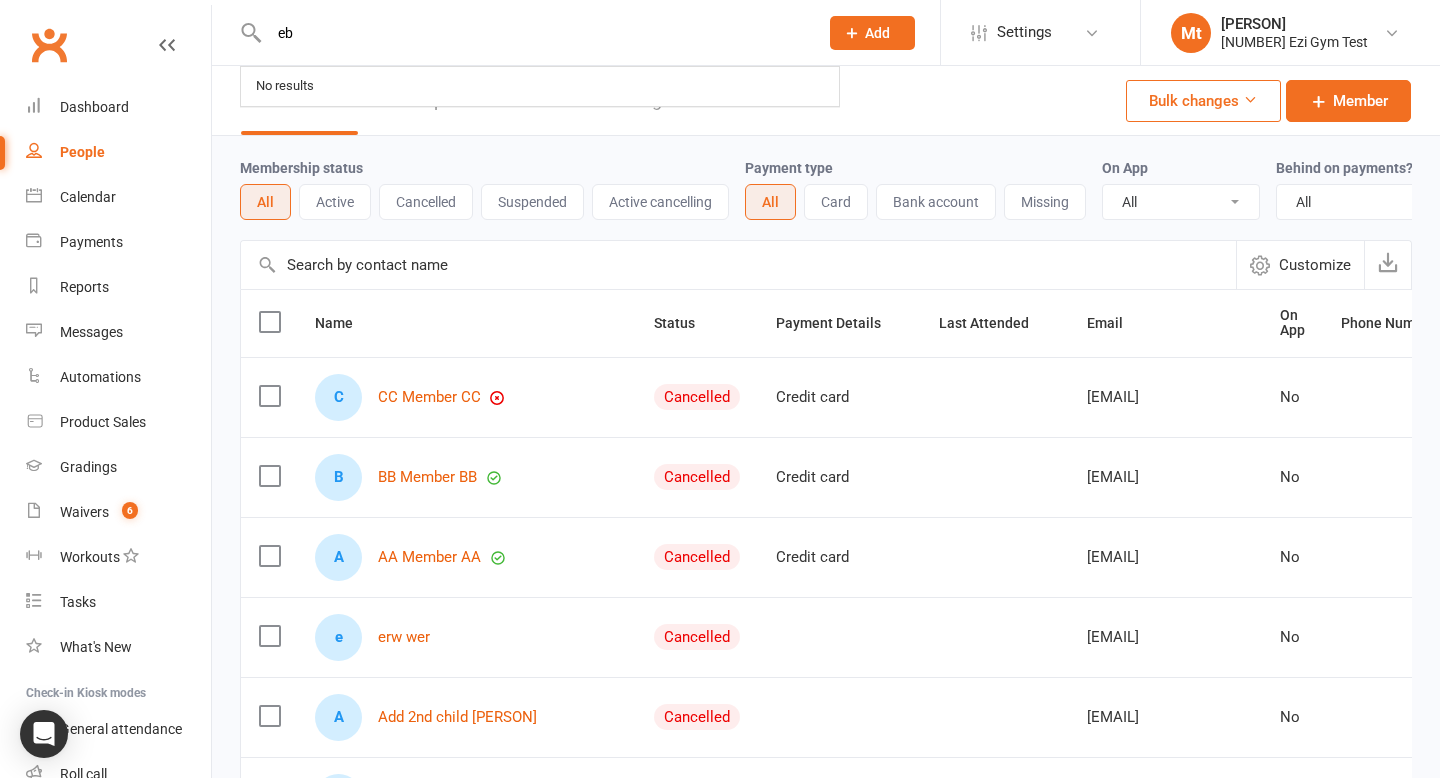 type on "e" 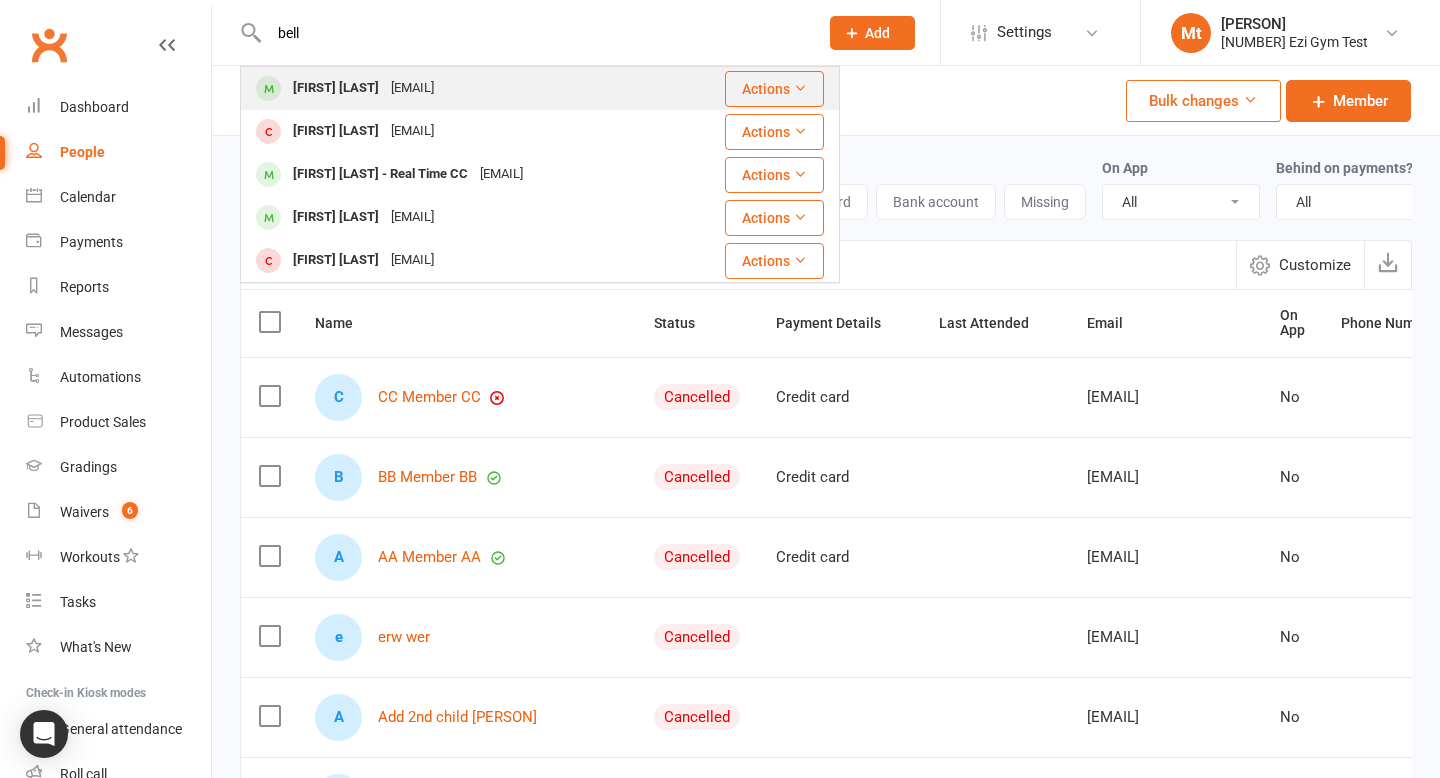 type on "bell" 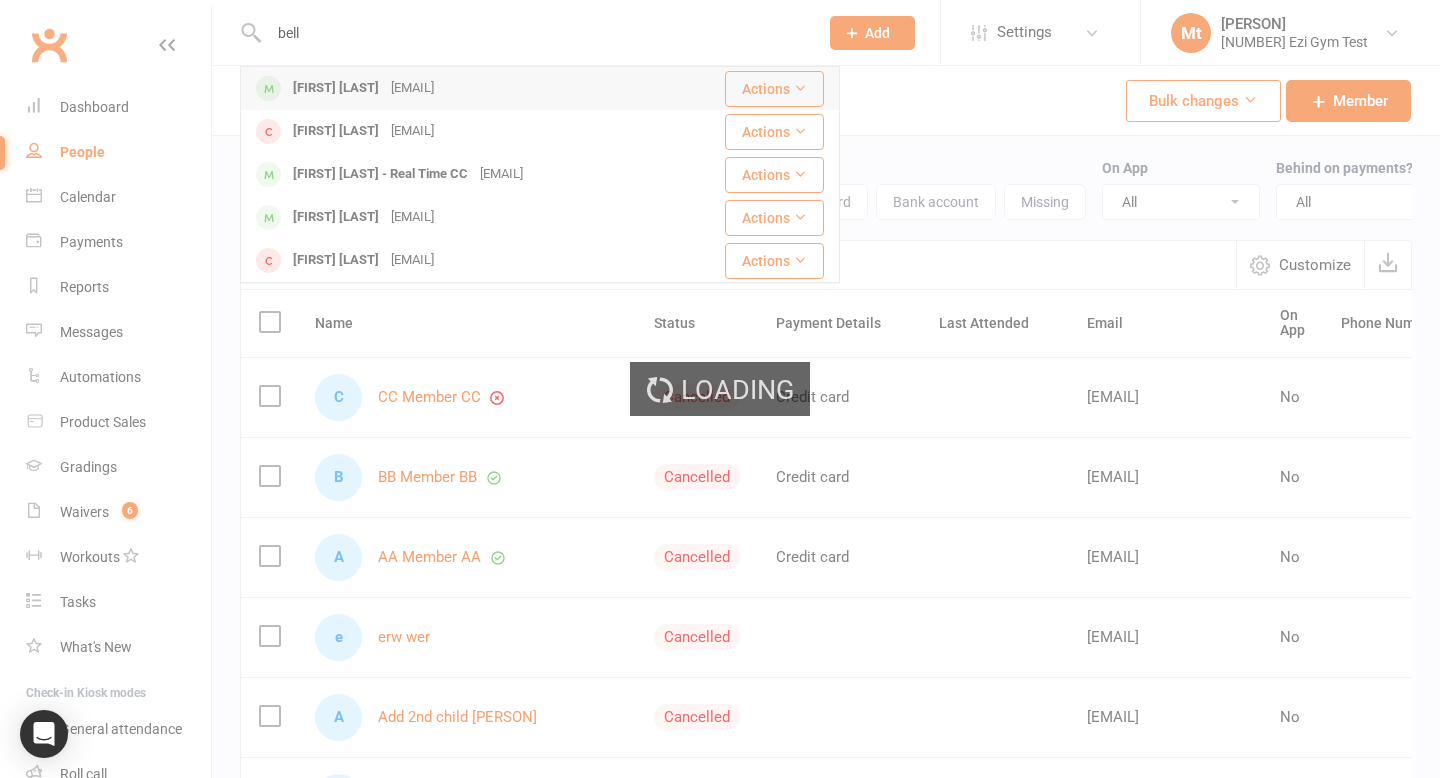 type 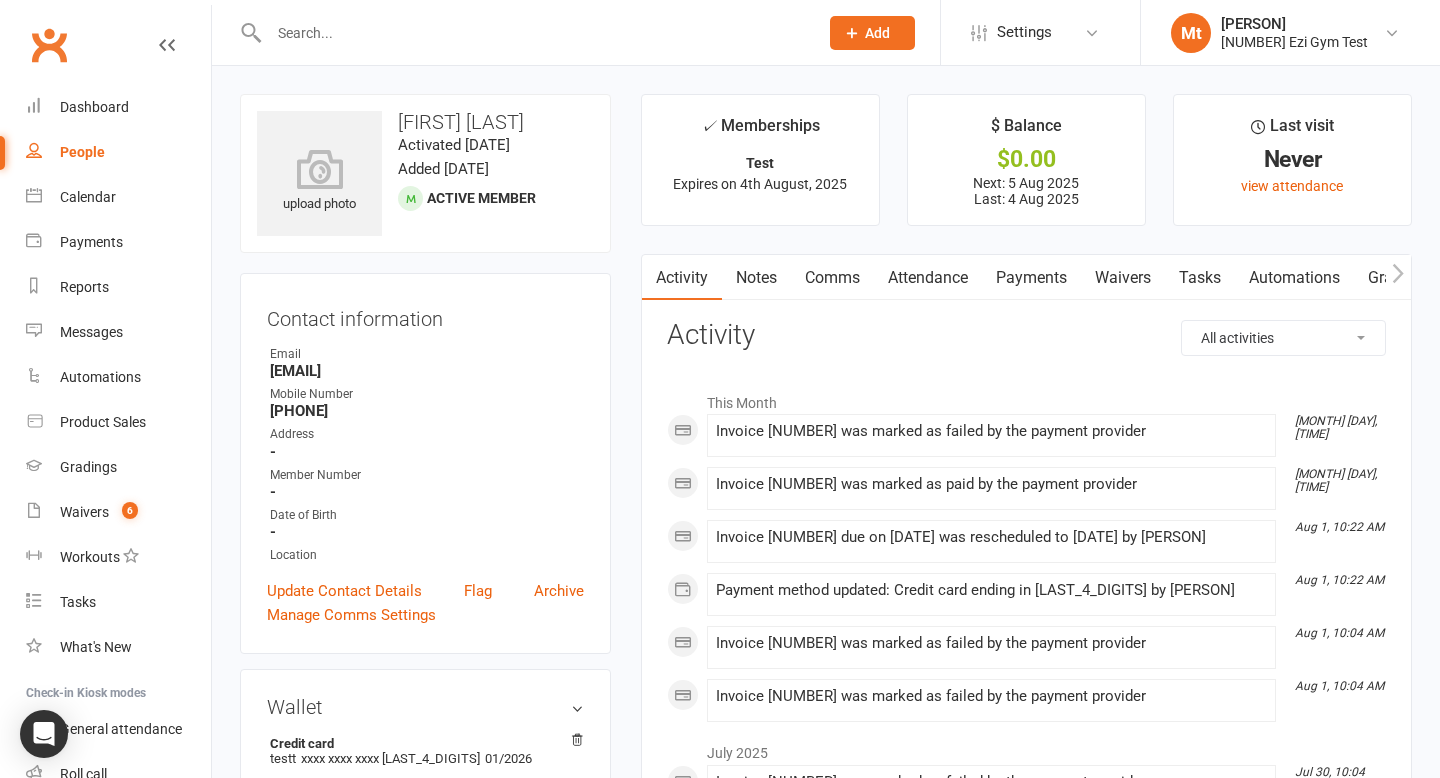 click on "Payments" at bounding box center (1031, 278) 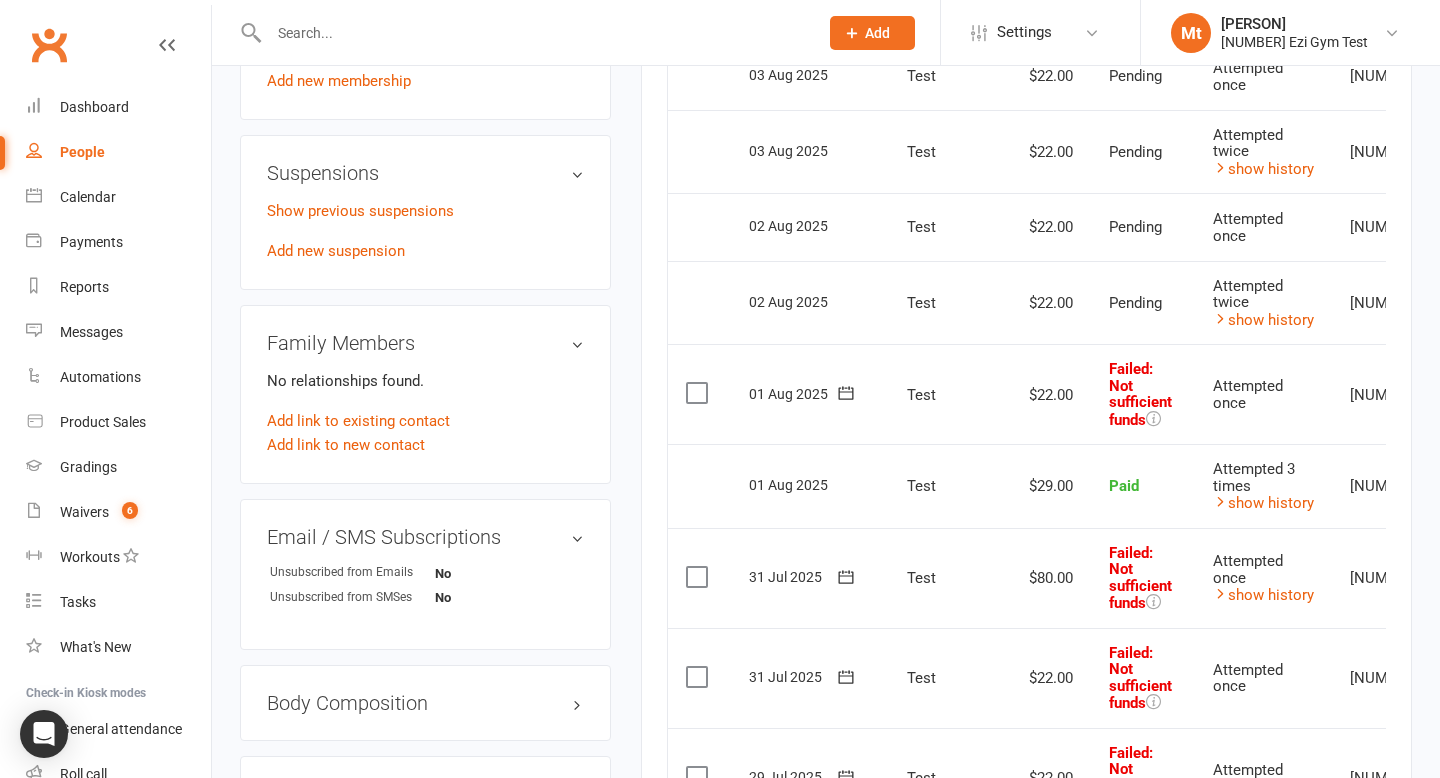 scroll, scrollTop: 1010, scrollLeft: 0, axis: vertical 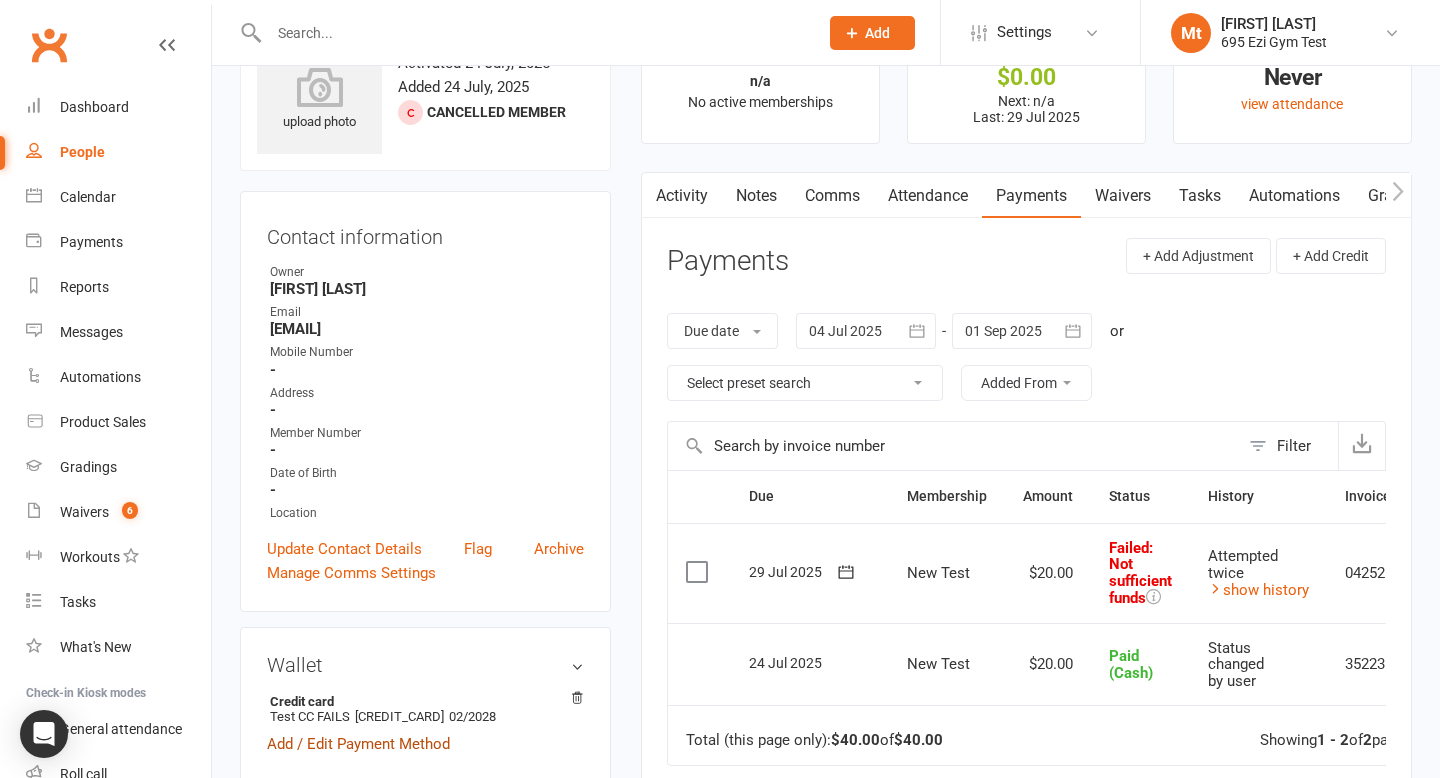 click on "Add / Edit Payment Method" at bounding box center [358, 744] 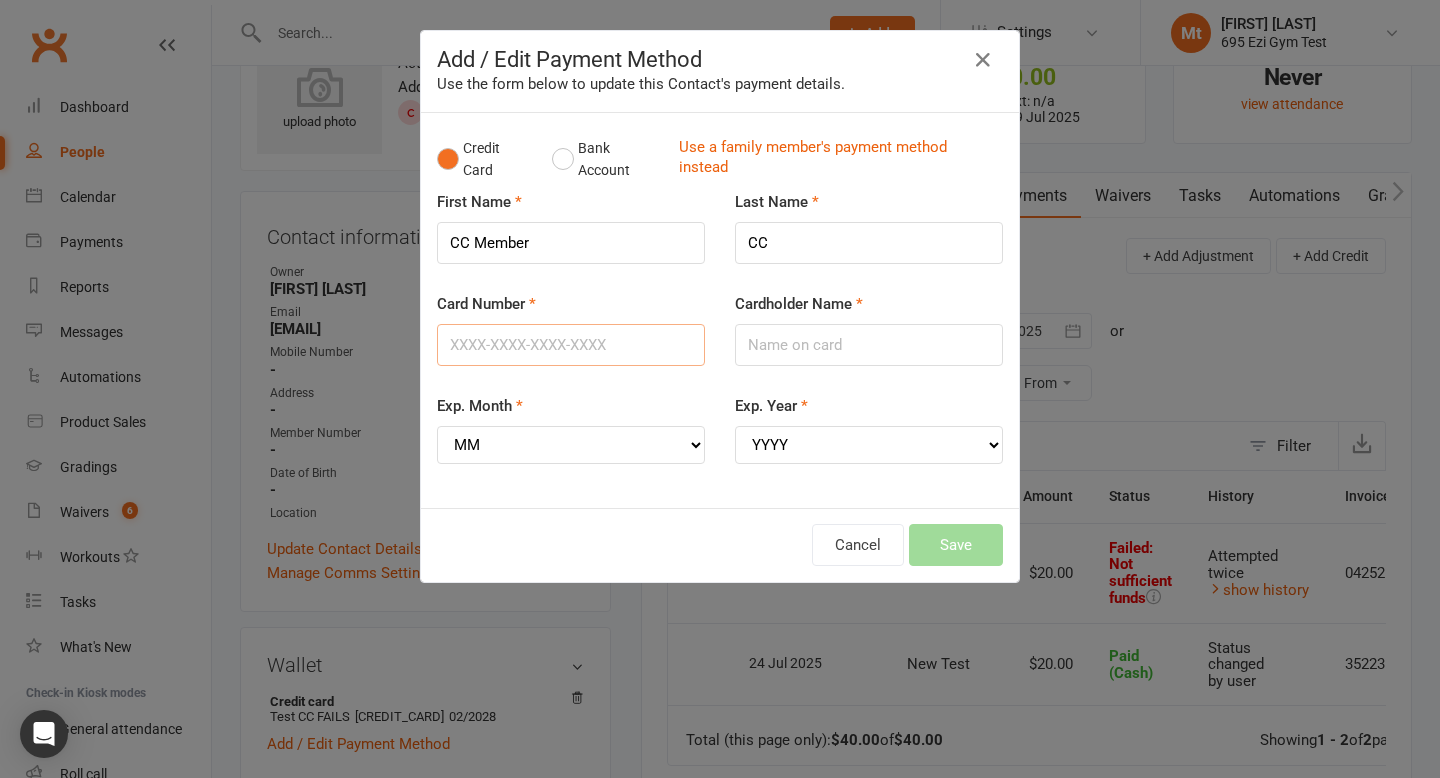 click on "Card Number" at bounding box center [571, 345] 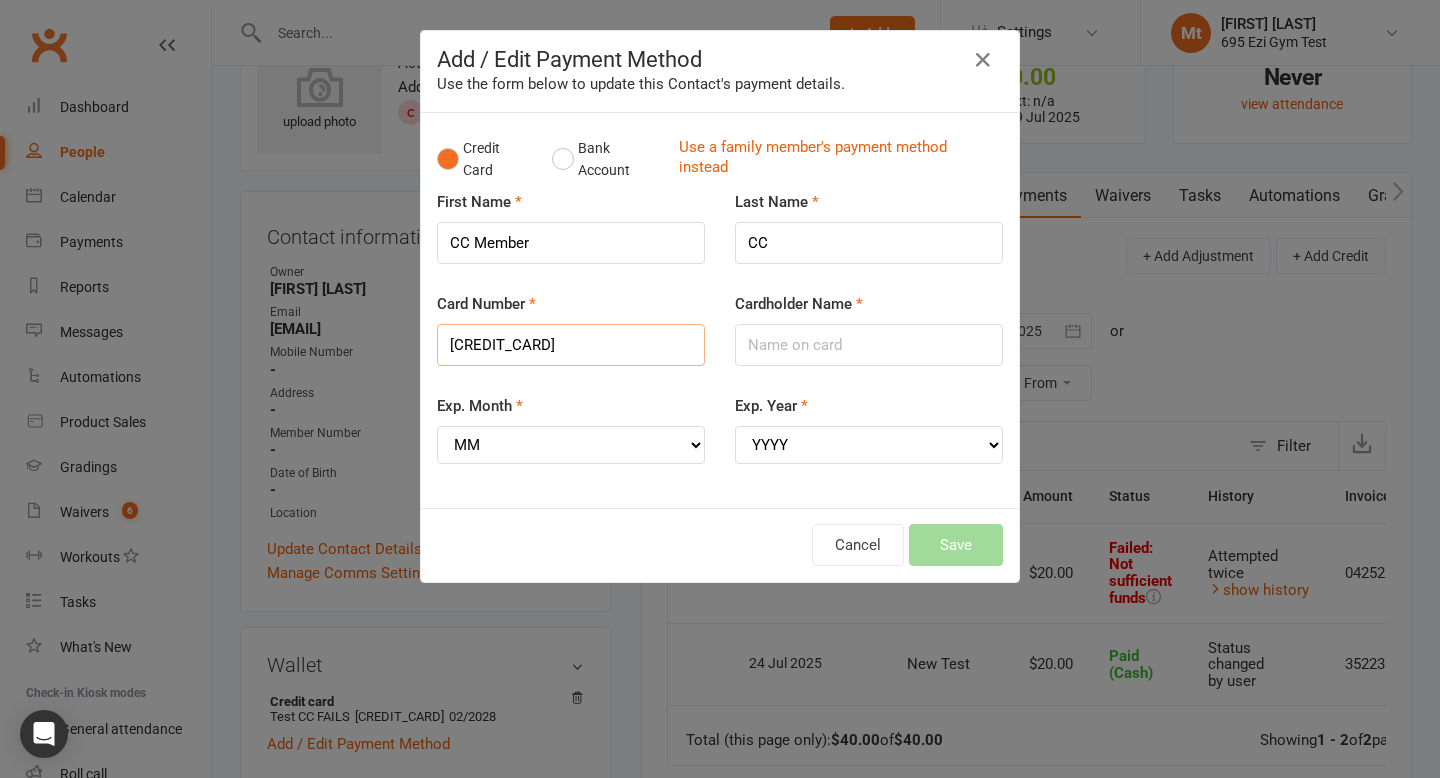 type on "4434123456789351" 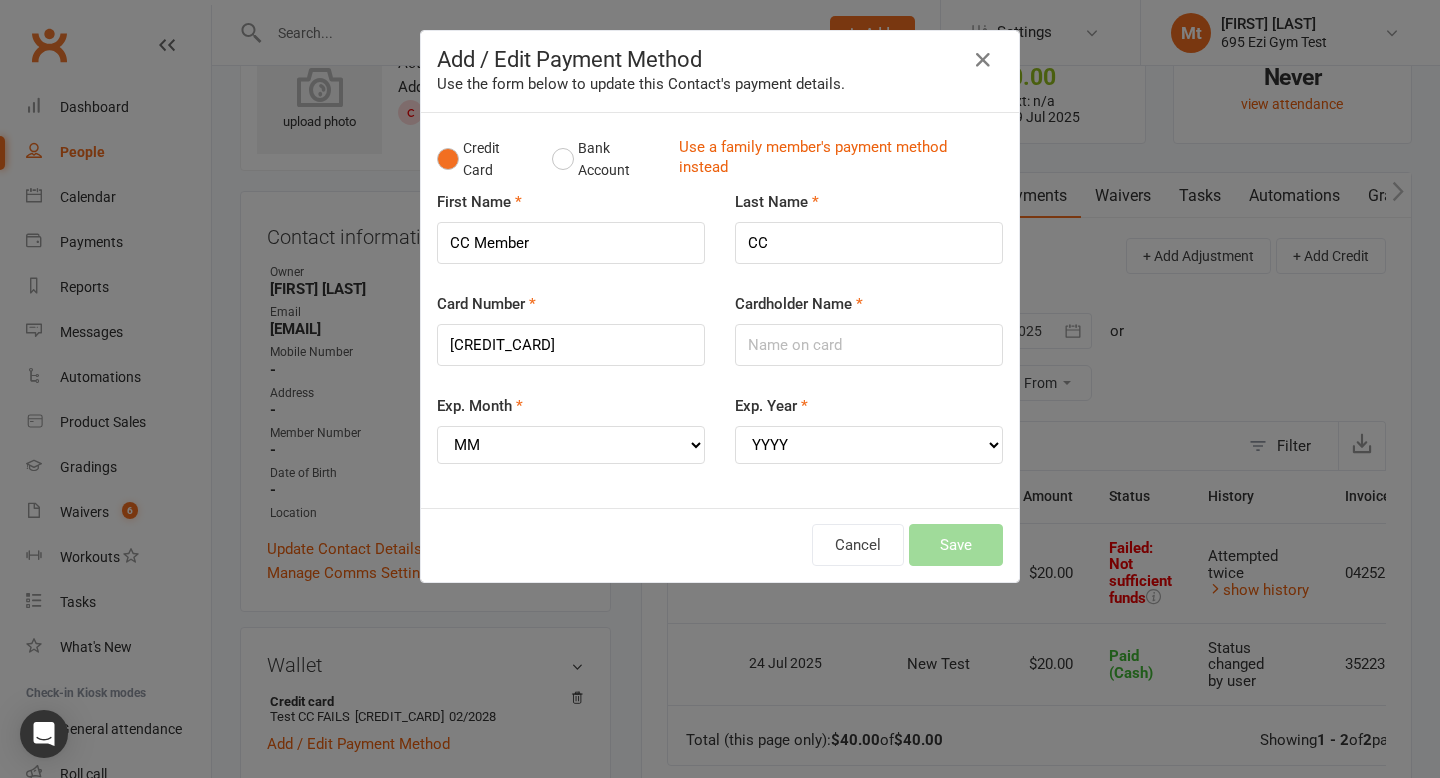 click on "Cardholder Name" at bounding box center [799, 304] 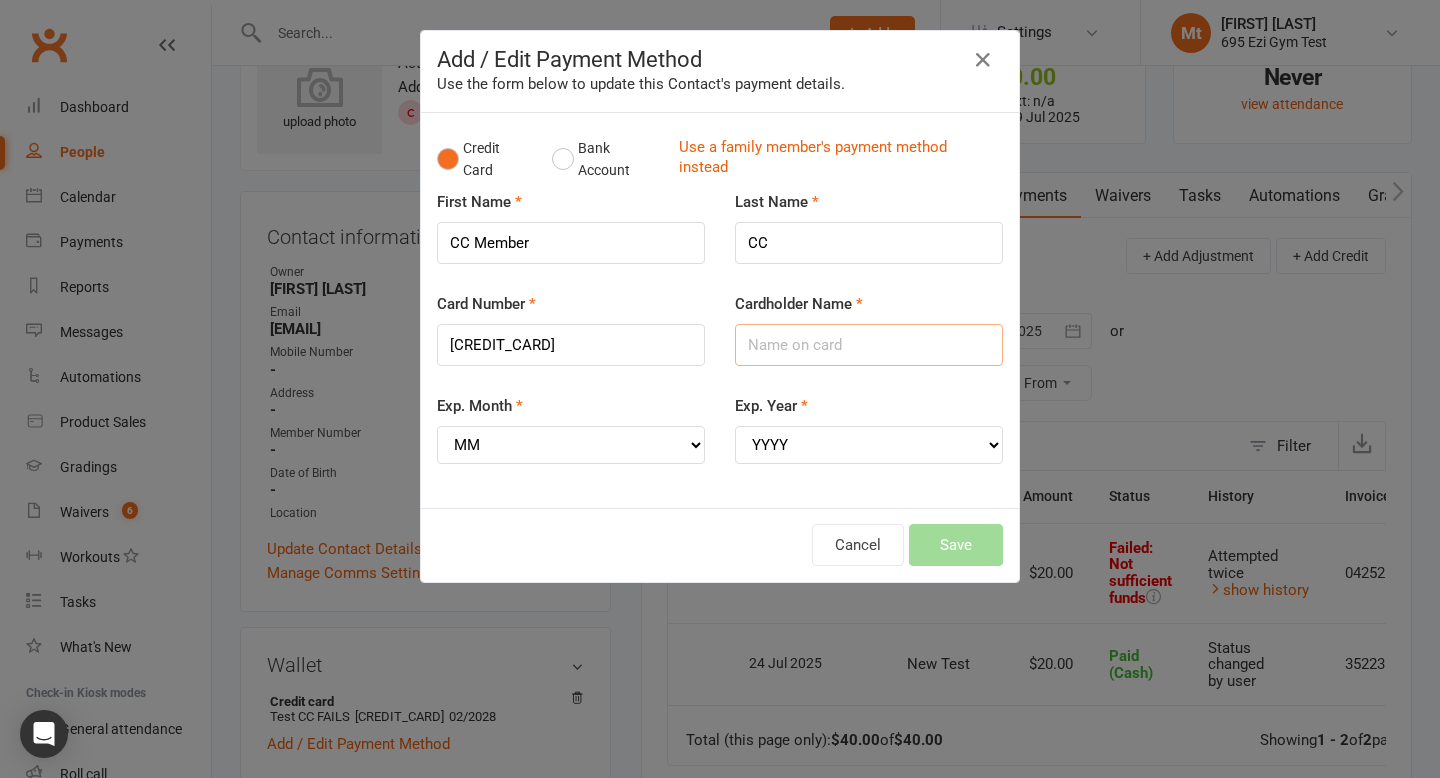 click on "Cardholder Name" at bounding box center (869, 345) 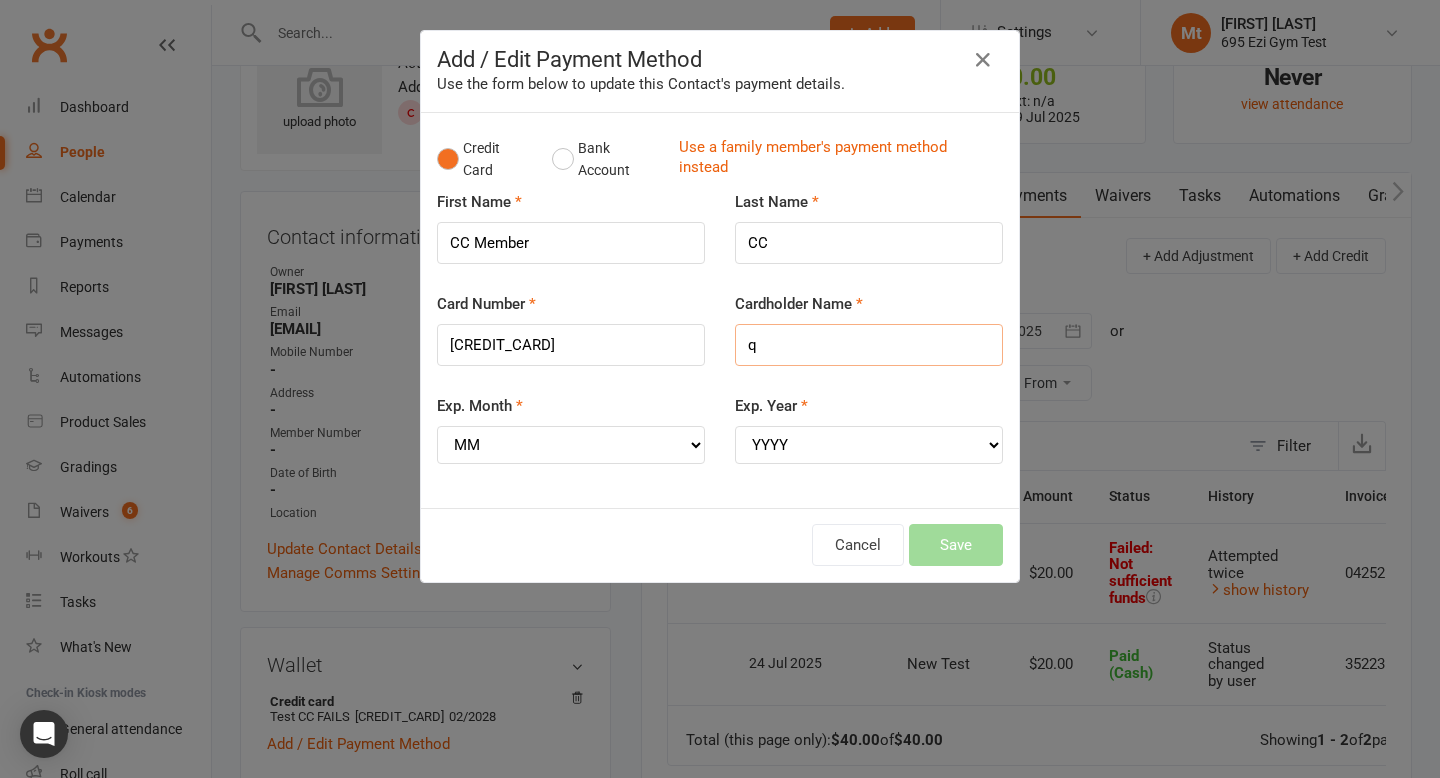 click on "q" at bounding box center [869, 345] 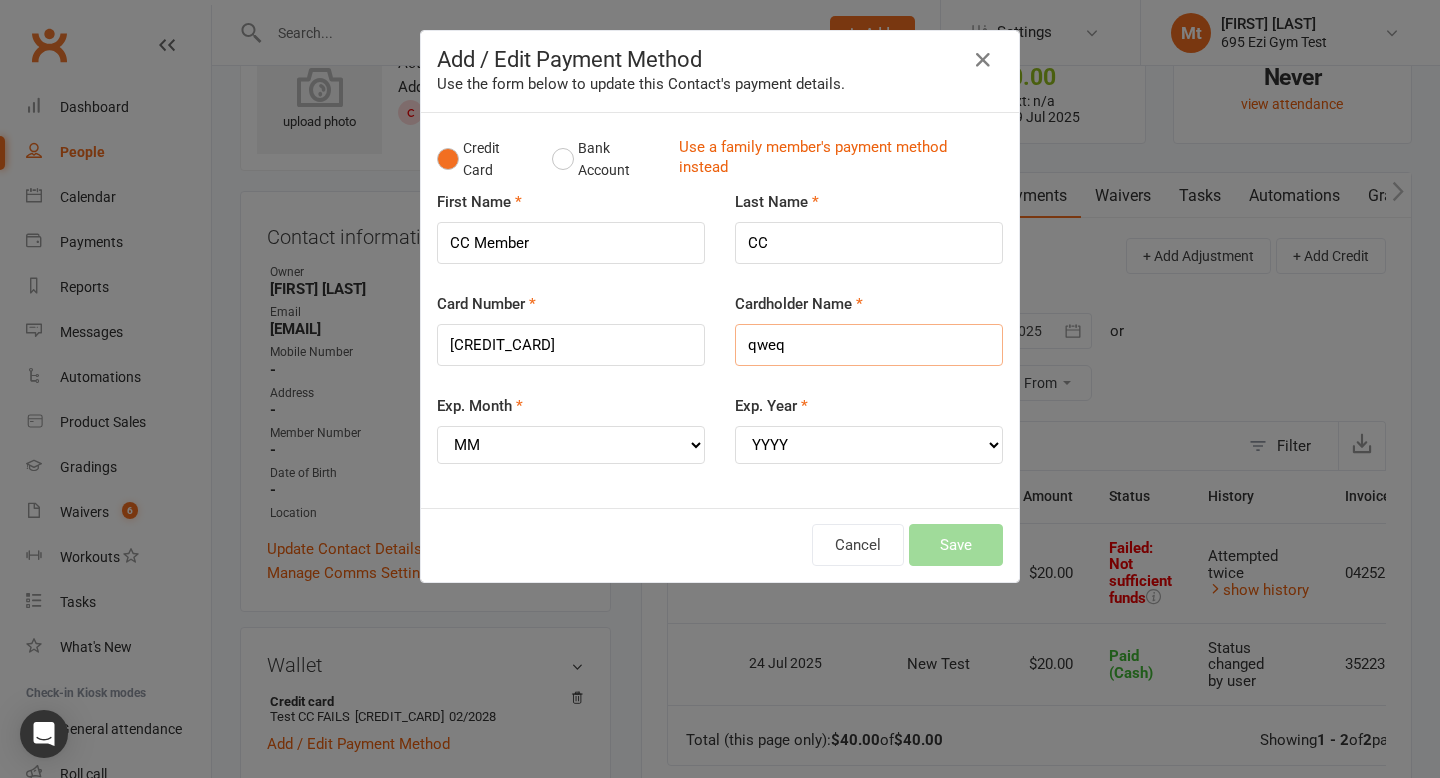 type on "qweq" 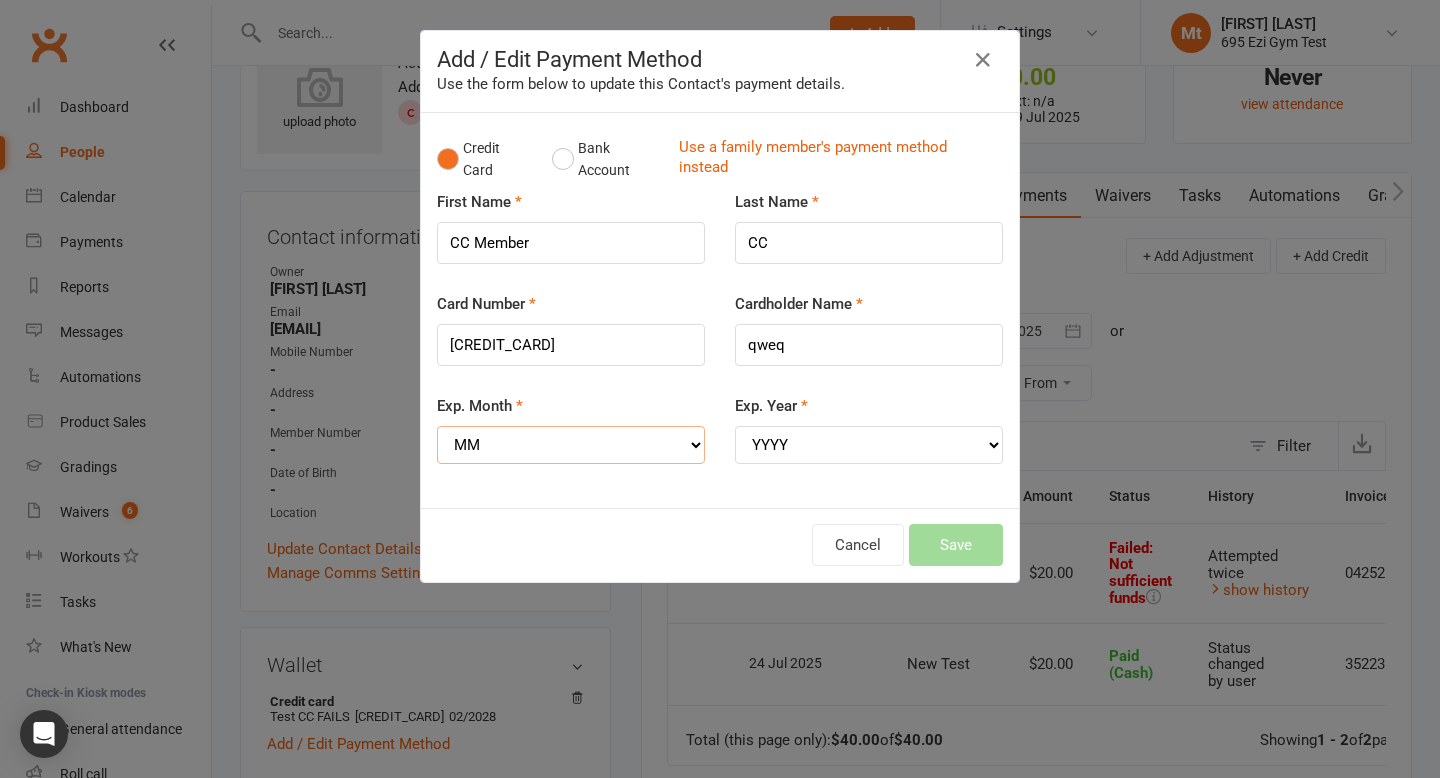 click on "MM 01 02 03 04 05 06 07 08 09 10 11 12" at bounding box center [571, 445] 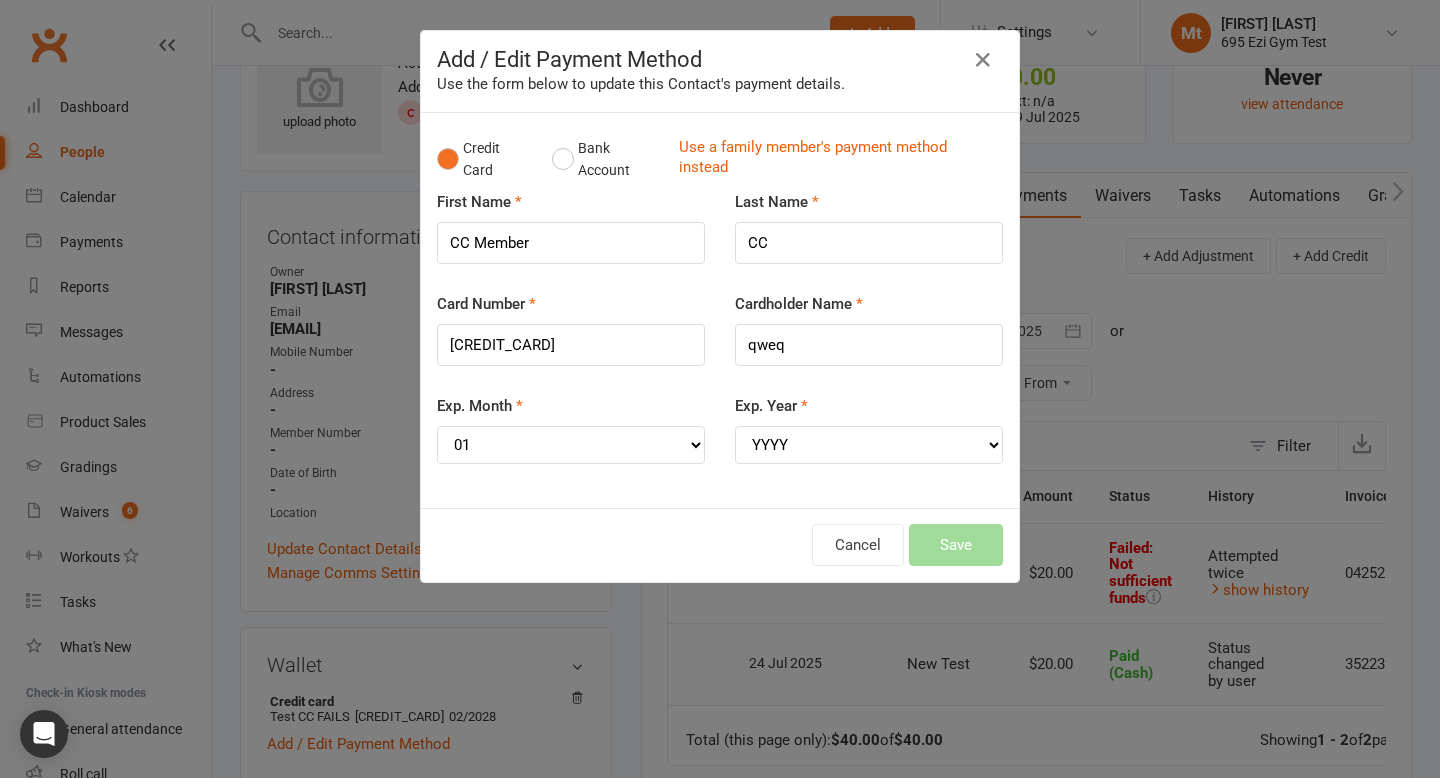 click on "Exp. Year YYYY 2025 2026 2027 2028 2029 2030 2031 2032 2033 2034" at bounding box center [869, 443] 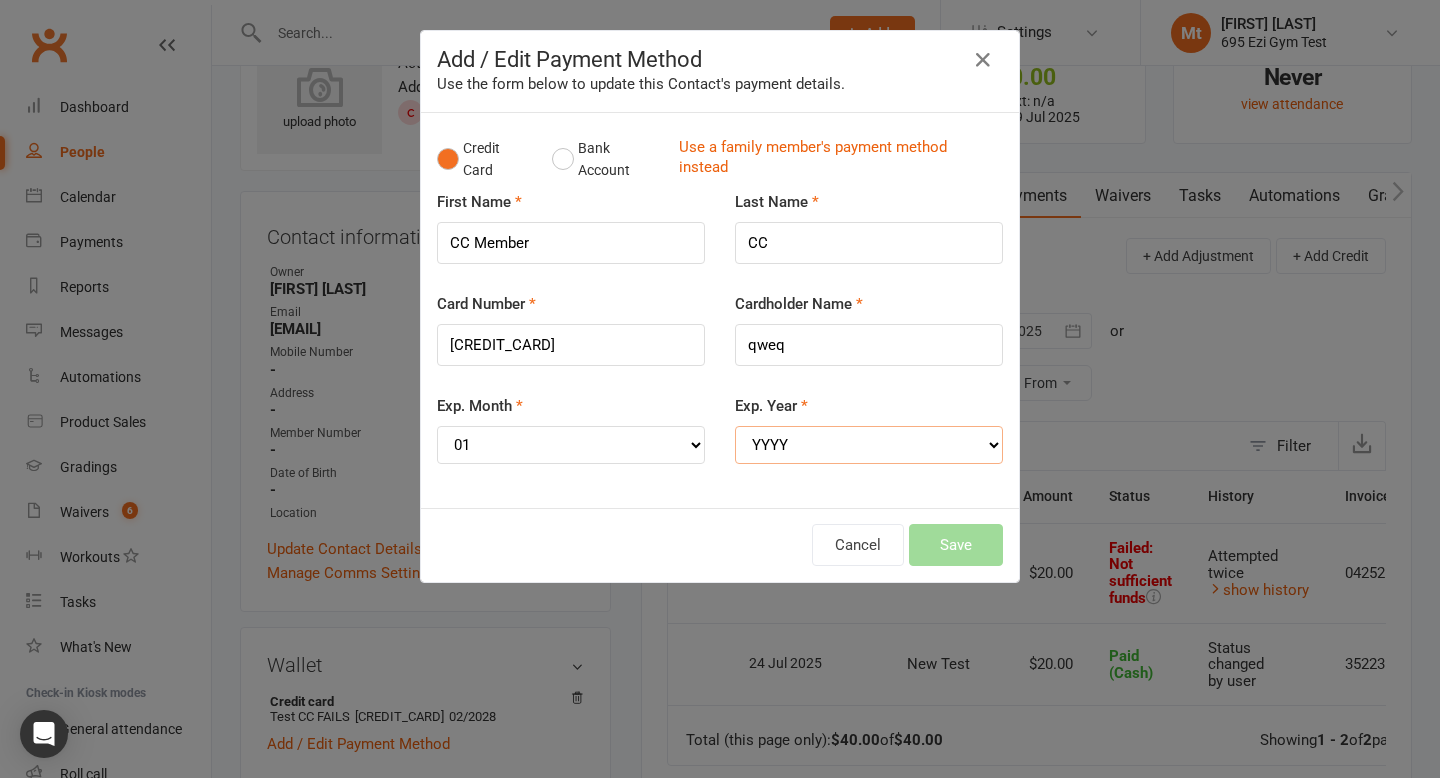 click on "YYYY 2025 2026 2027 2028 2029 2030 2031 2032 2033 2034" at bounding box center (869, 445) 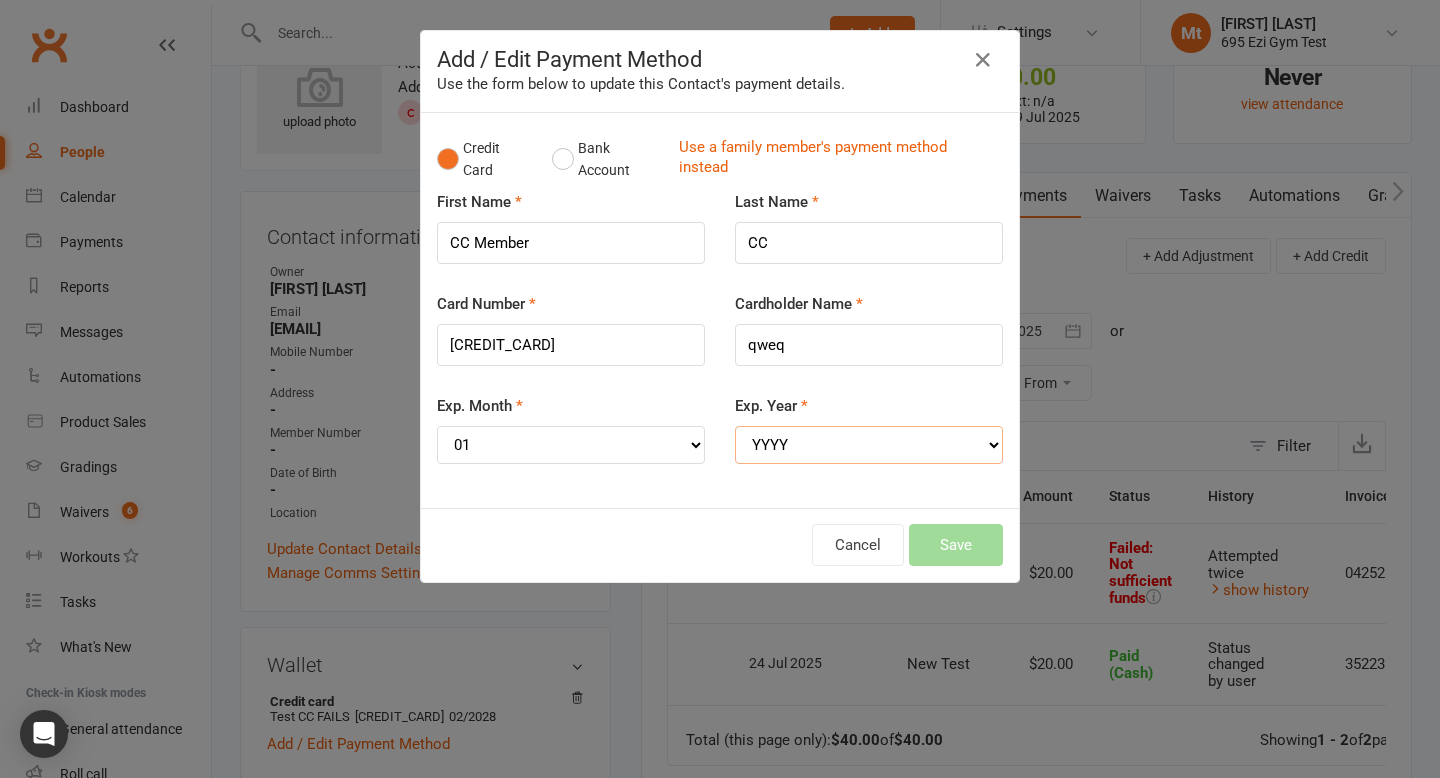 select on "2026" 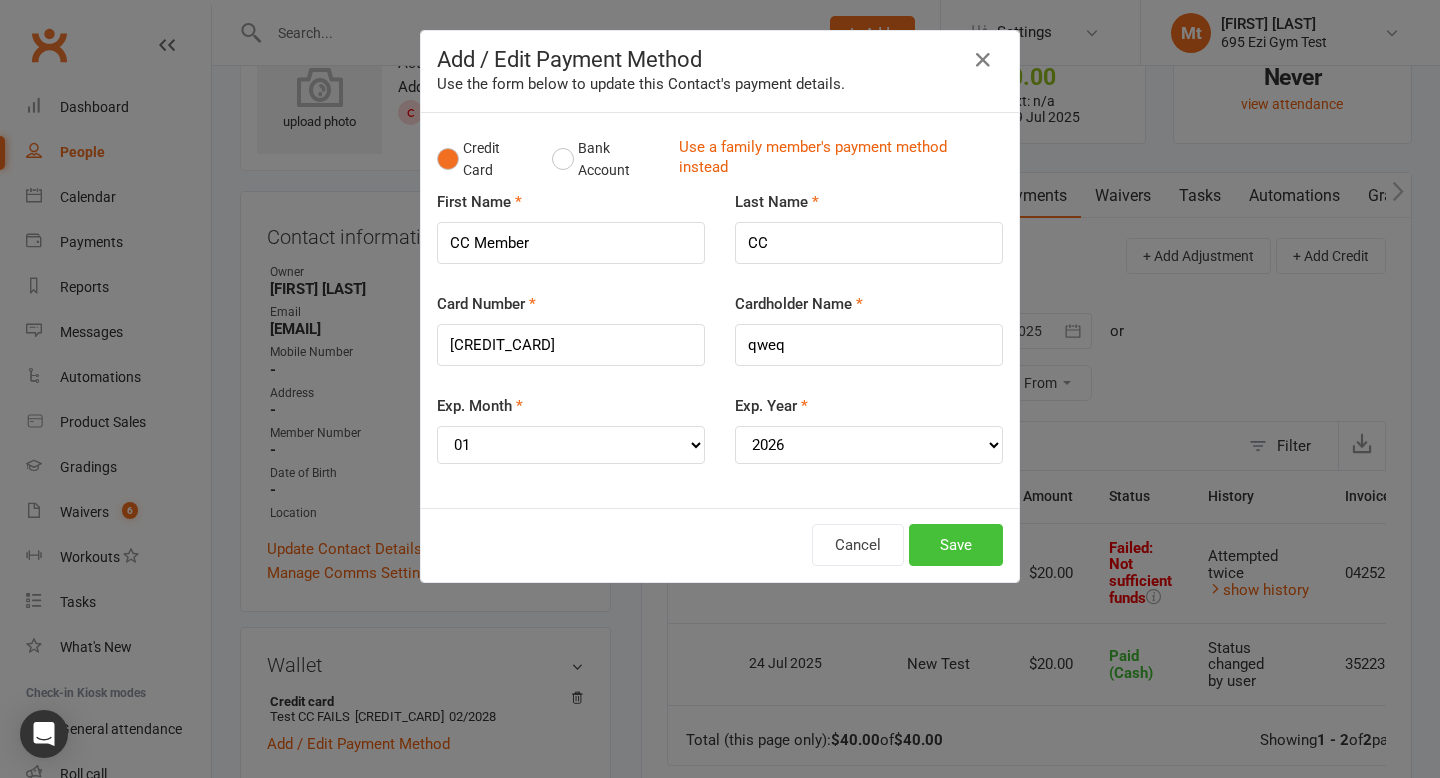 click on "Save" at bounding box center (956, 545) 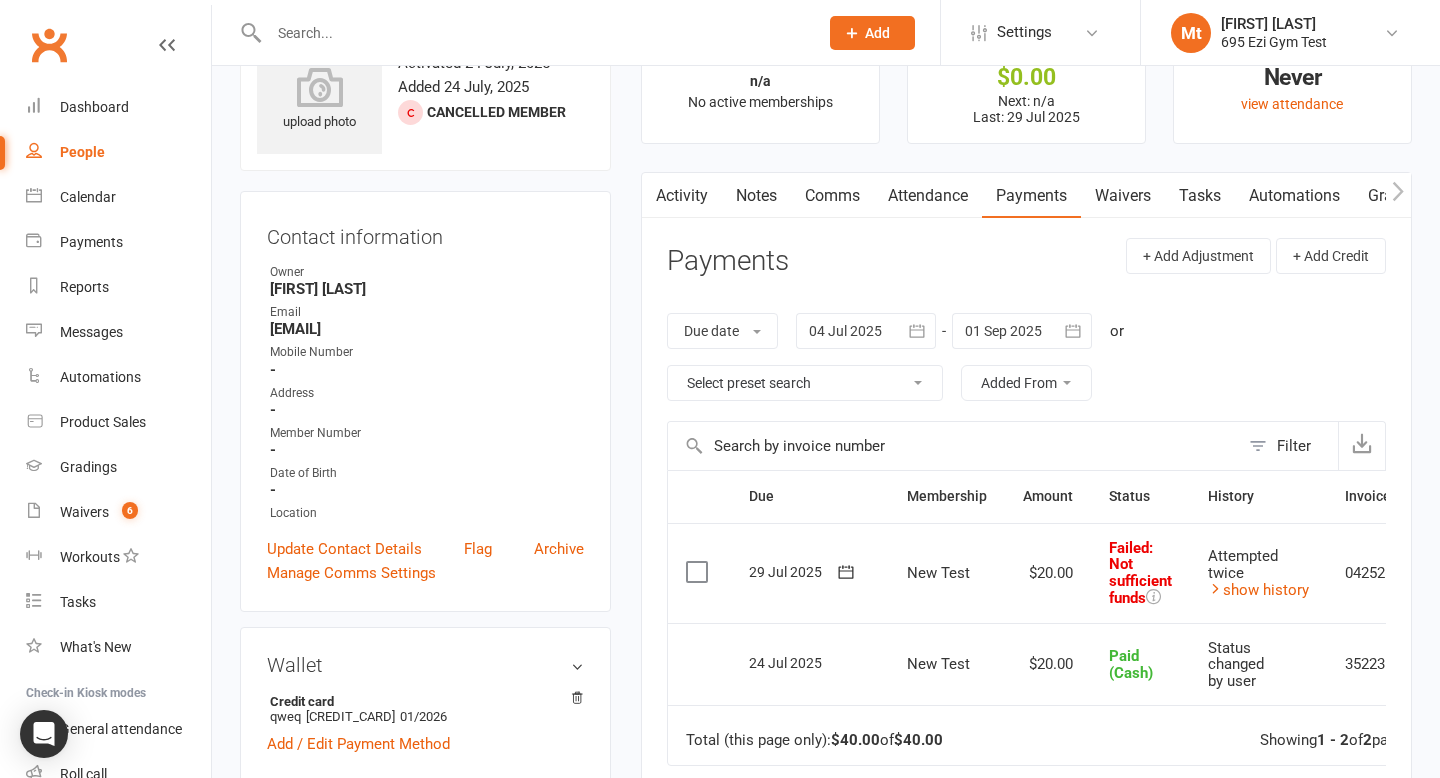click 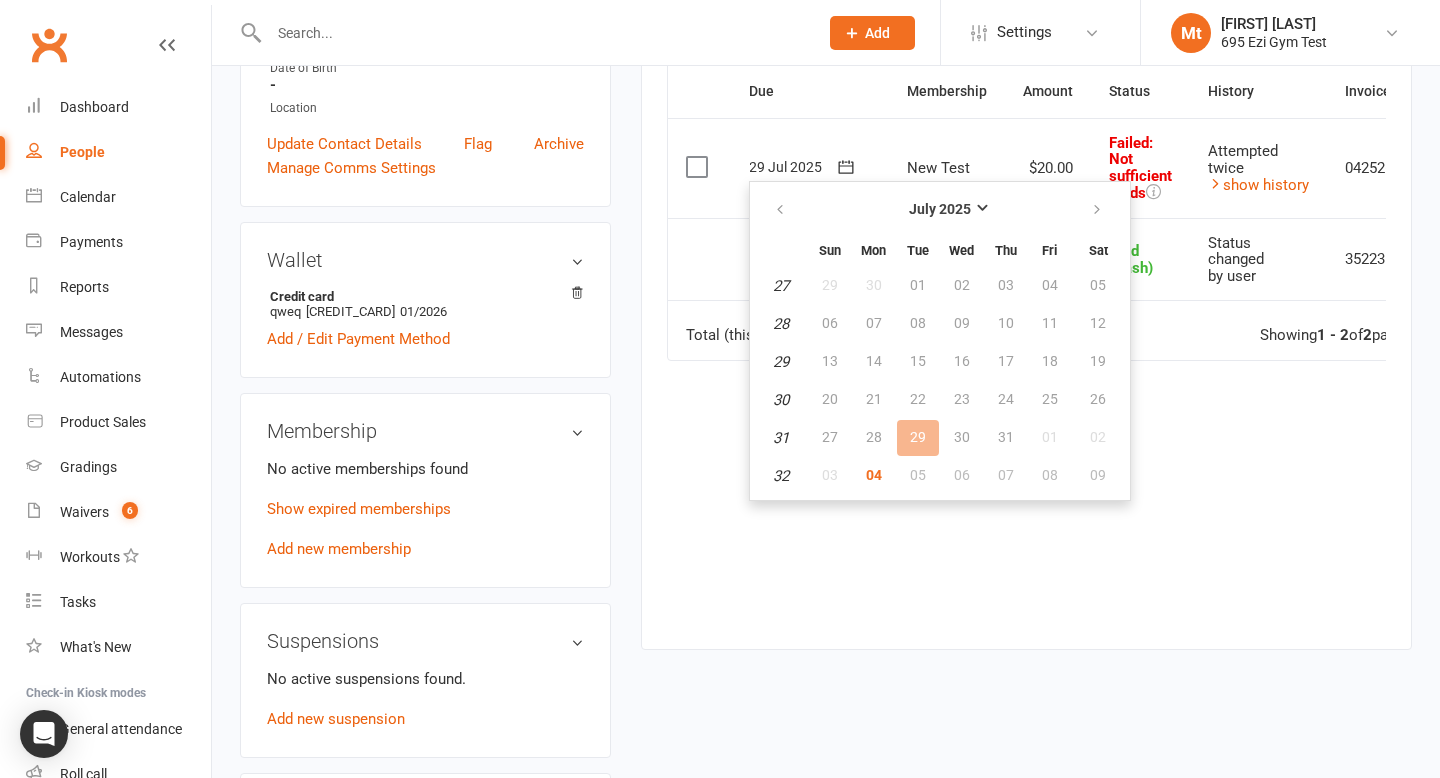 scroll, scrollTop: 488, scrollLeft: 0, axis: vertical 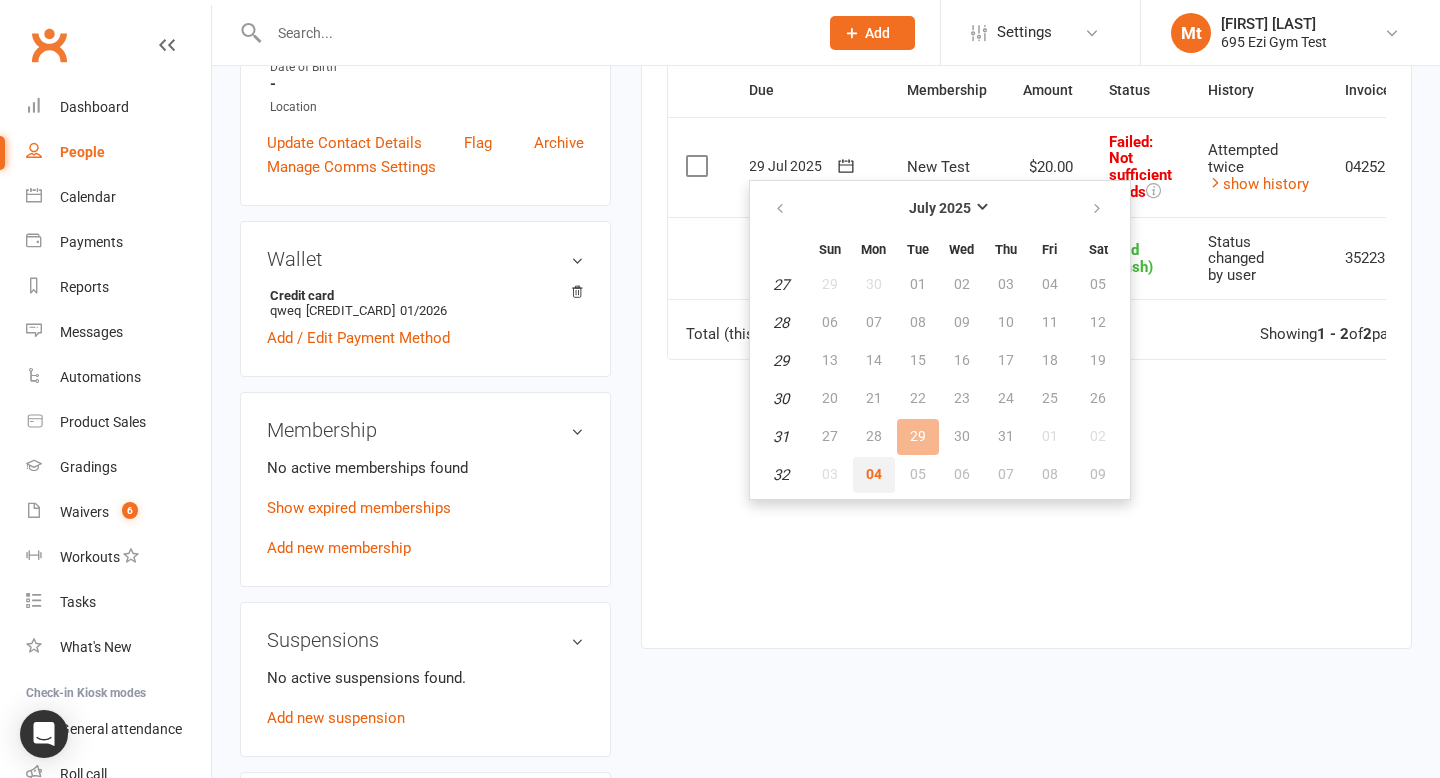 click on "04" at bounding box center [874, 474] 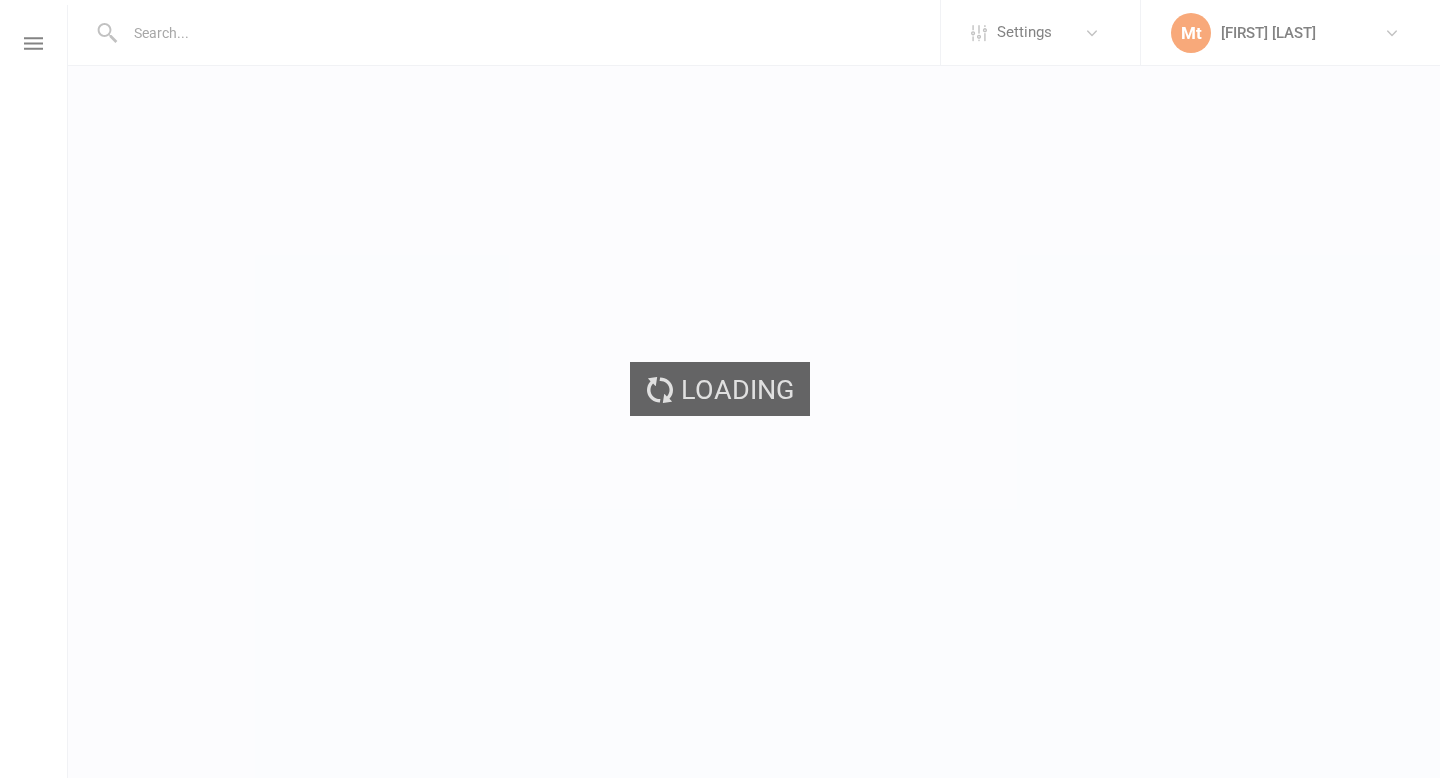 scroll, scrollTop: 0, scrollLeft: 0, axis: both 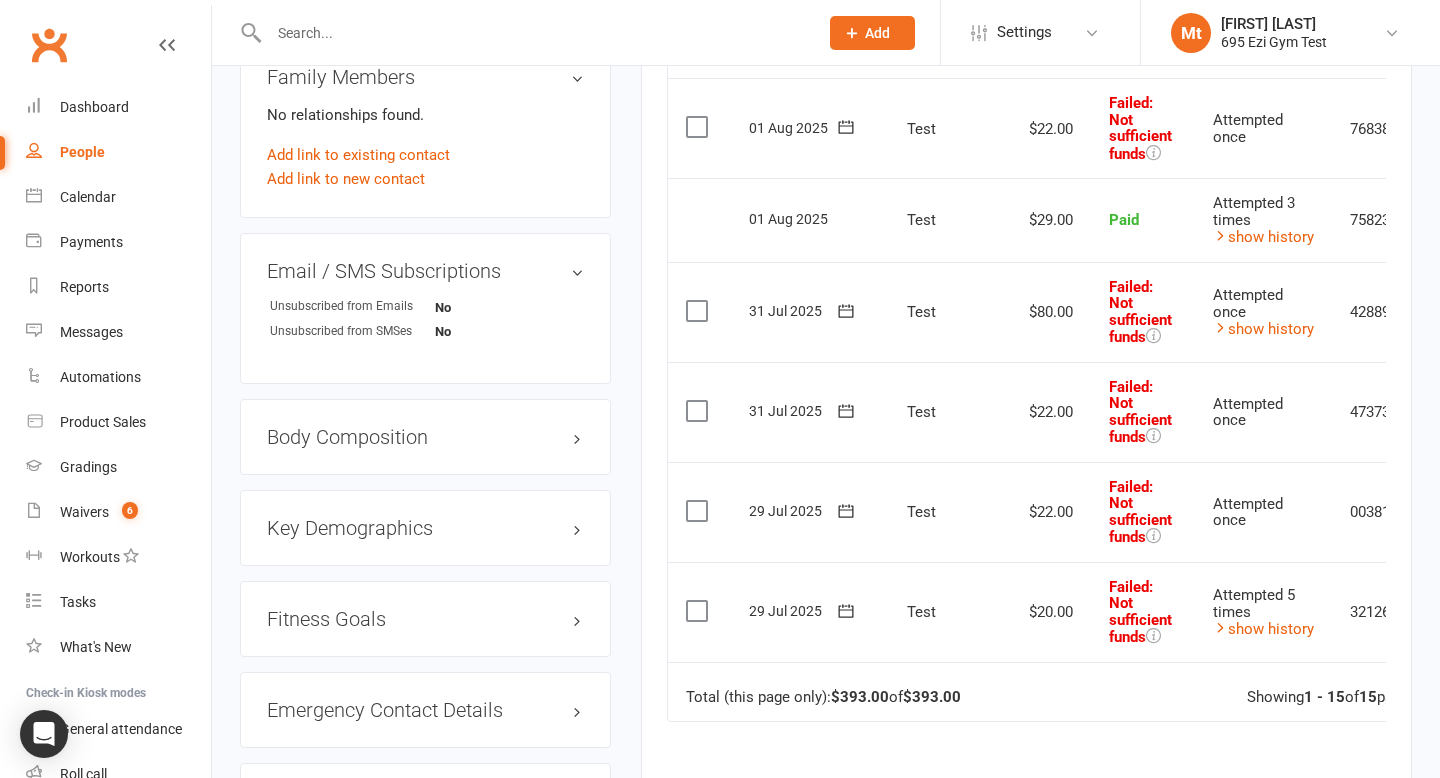 click 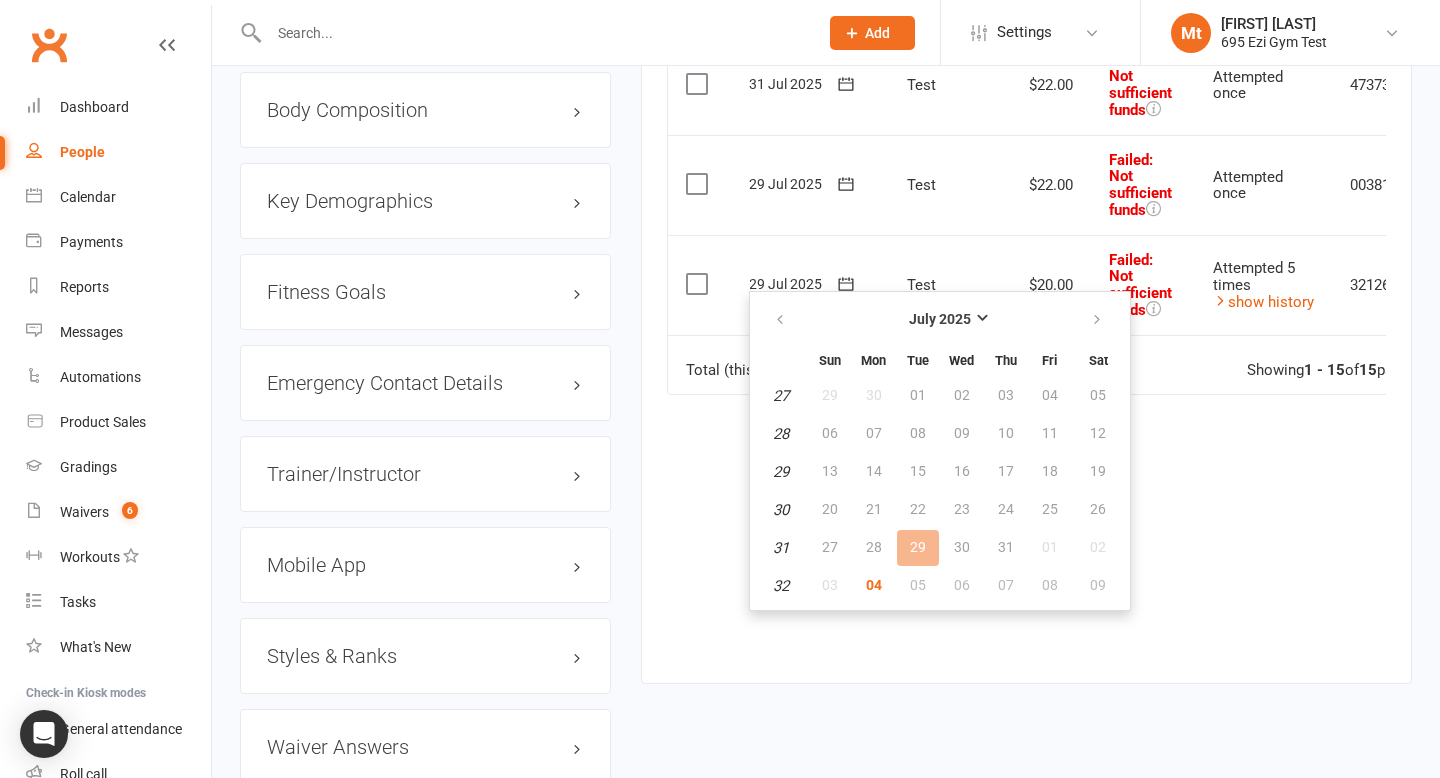 scroll, scrollTop: 1561, scrollLeft: 0, axis: vertical 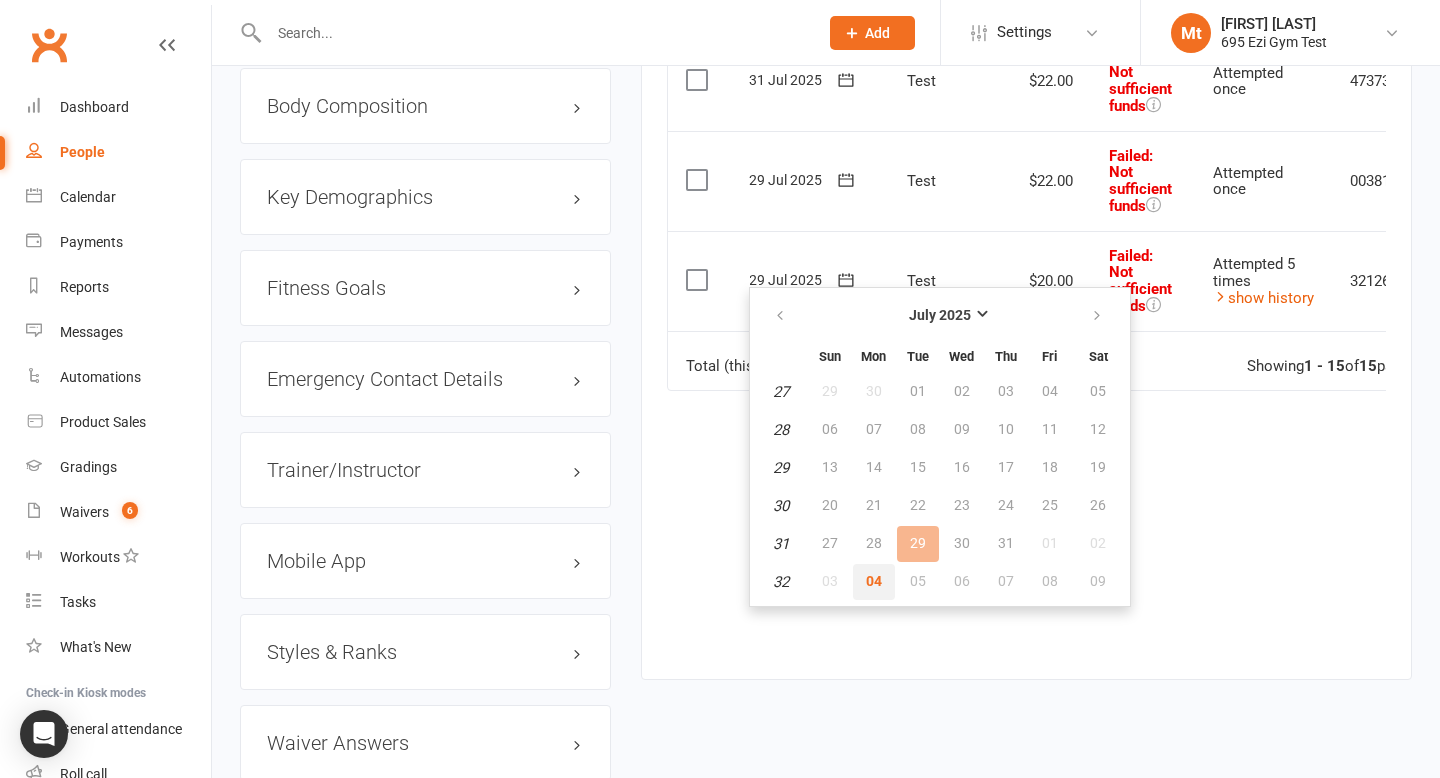 click on "04" at bounding box center [874, 581] 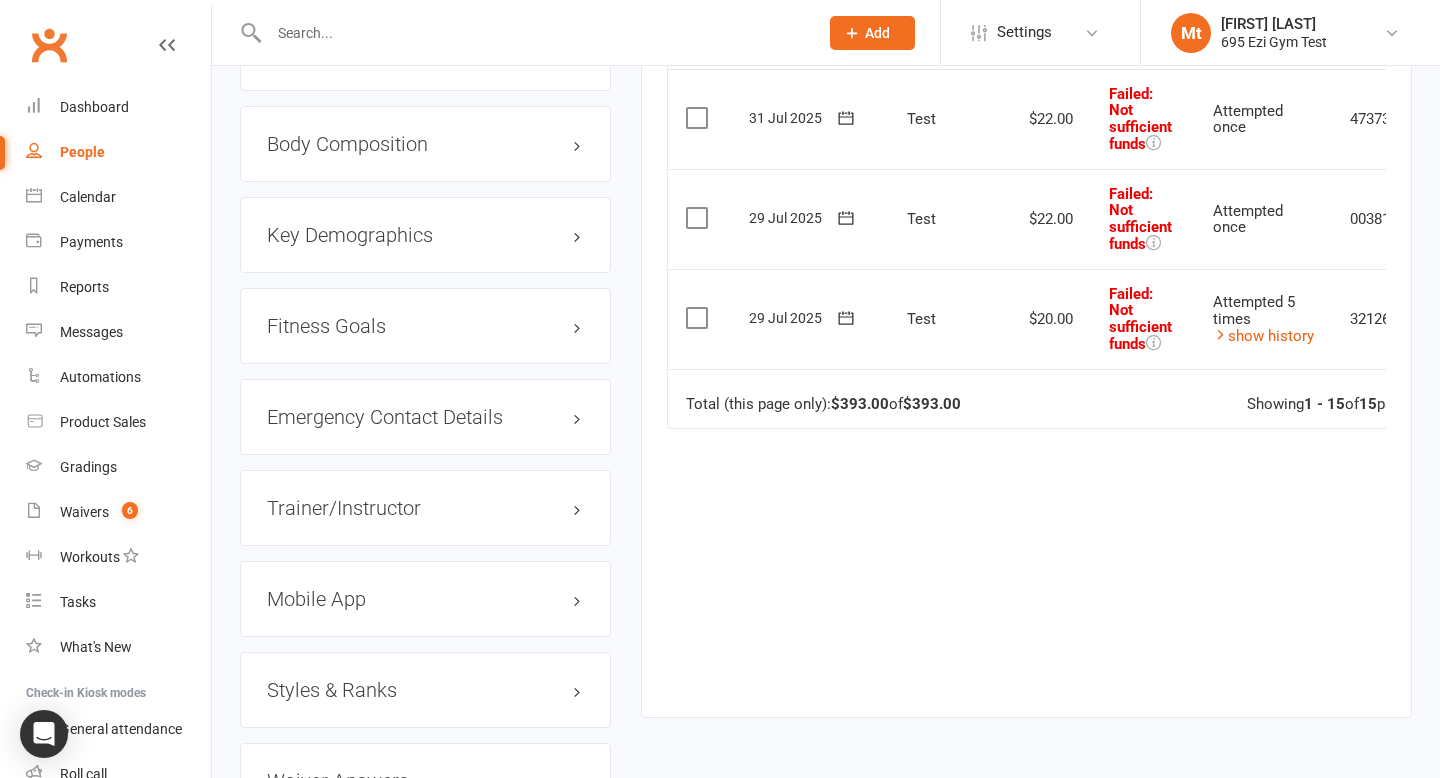 scroll, scrollTop: 1508, scrollLeft: 0, axis: vertical 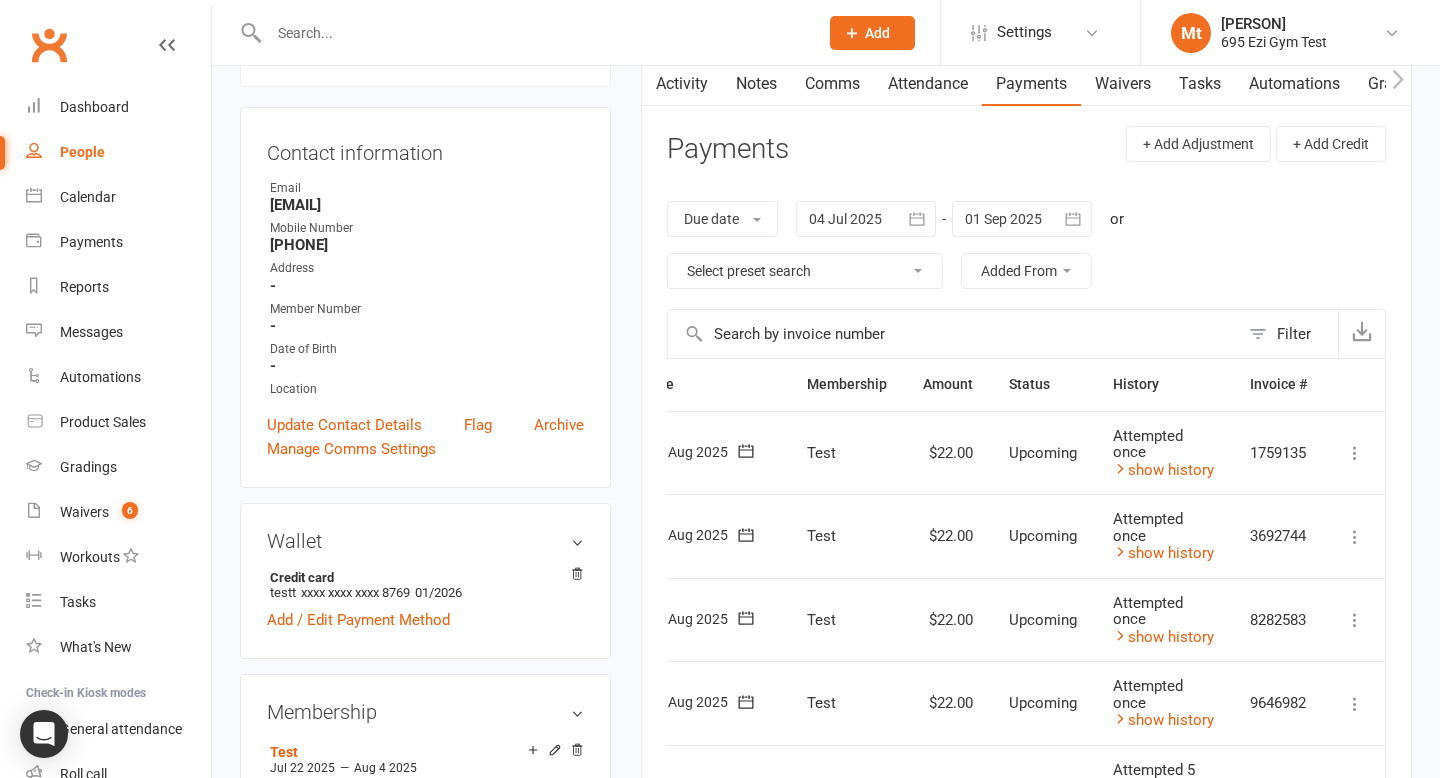 click at bounding box center [953, 334] 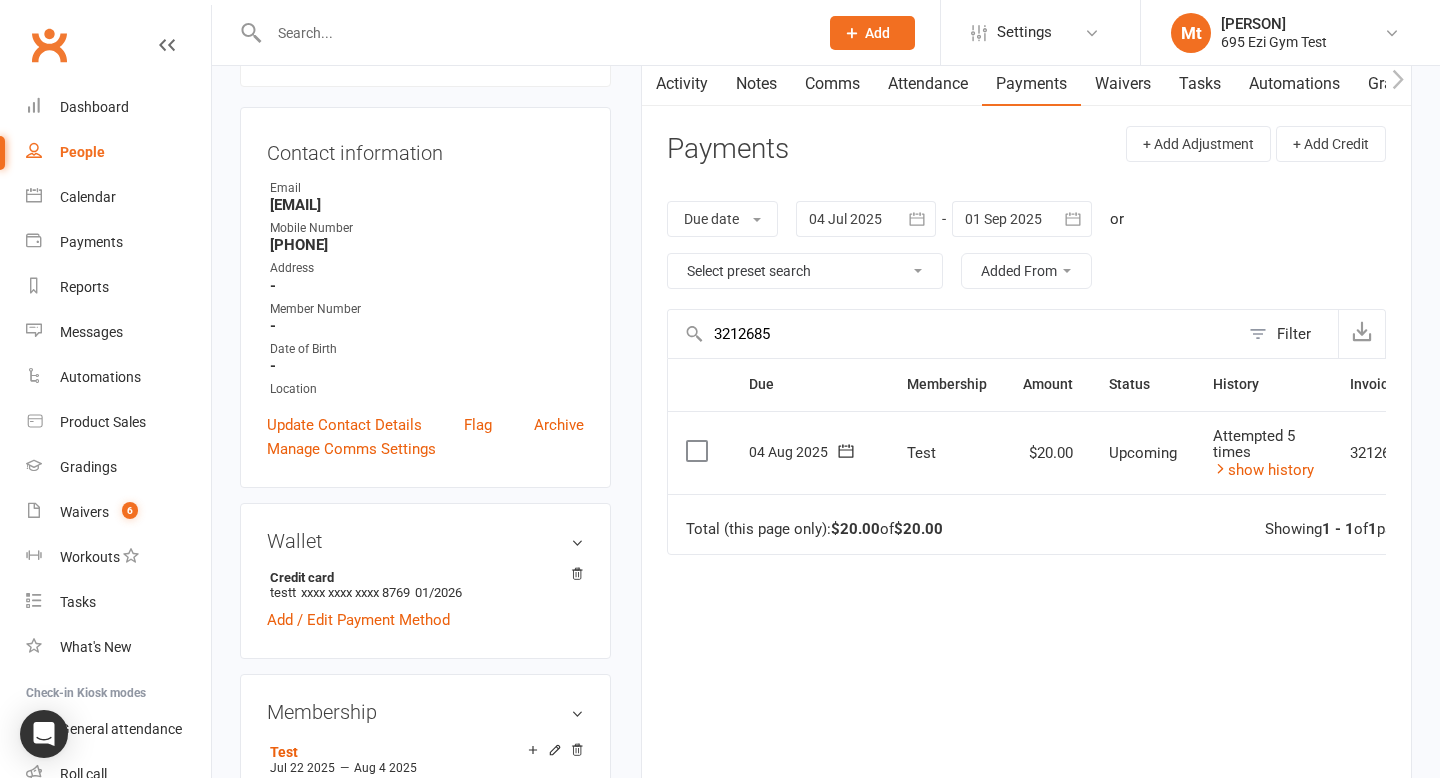scroll, scrollTop: 0, scrollLeft: 102, axis: horizontal 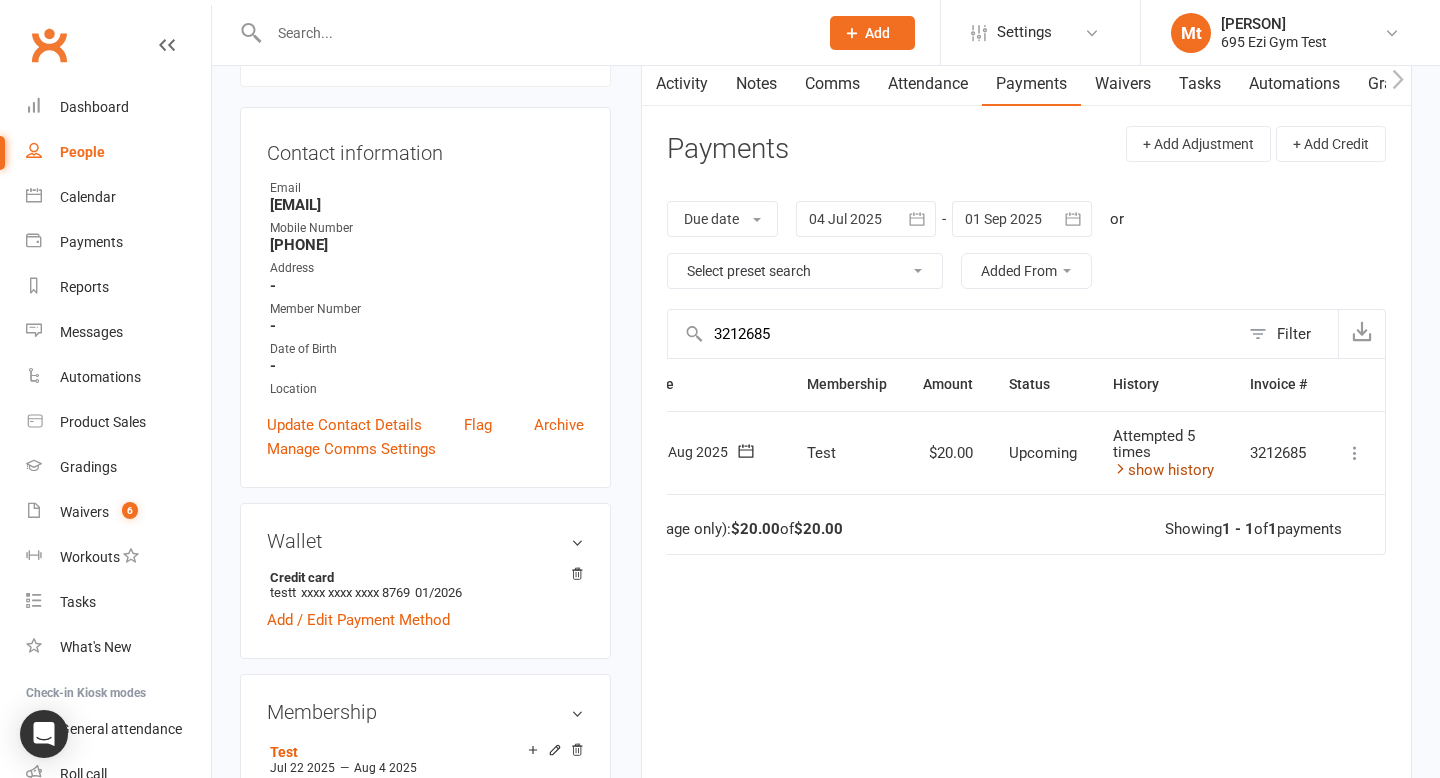 type on "3212685" 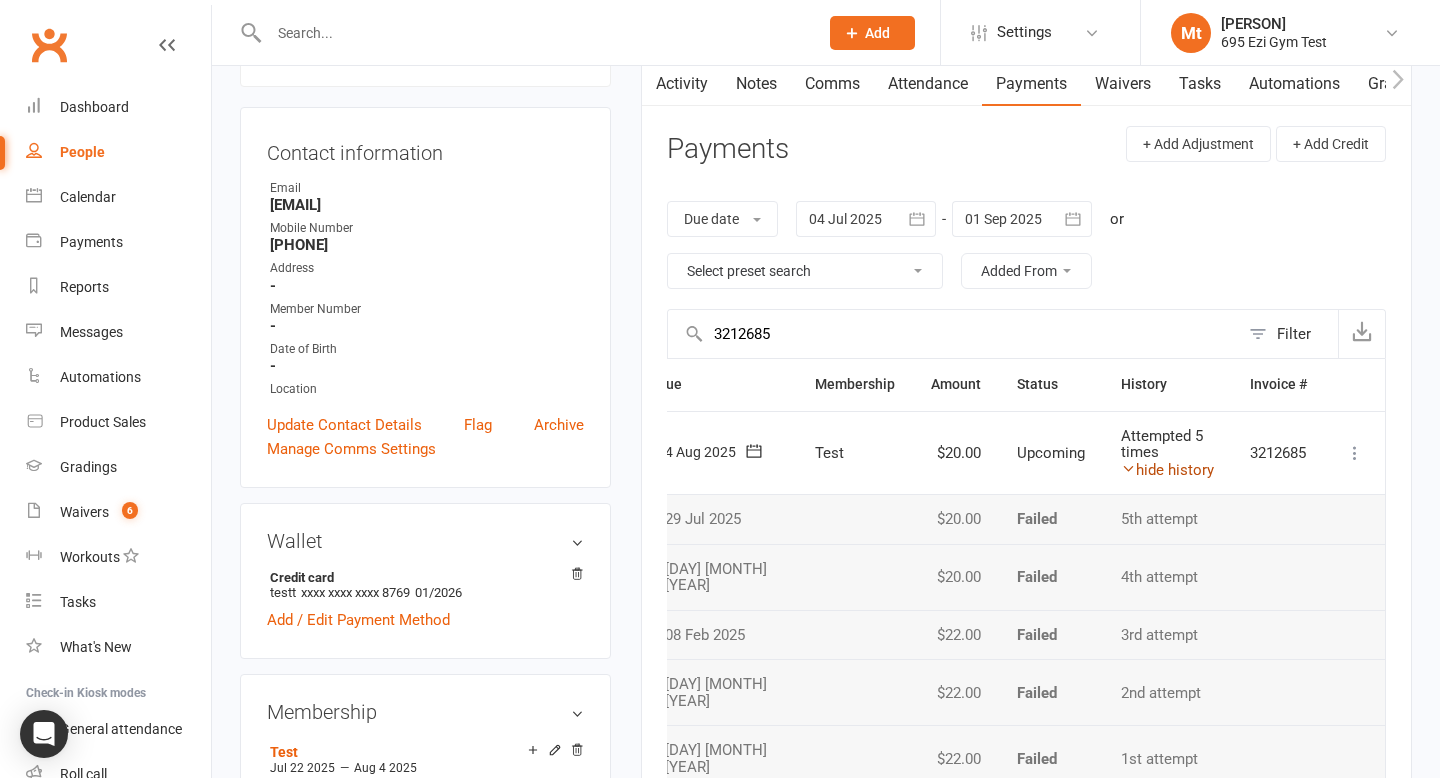 click on "hide history" at bounding box center (1167, 470) 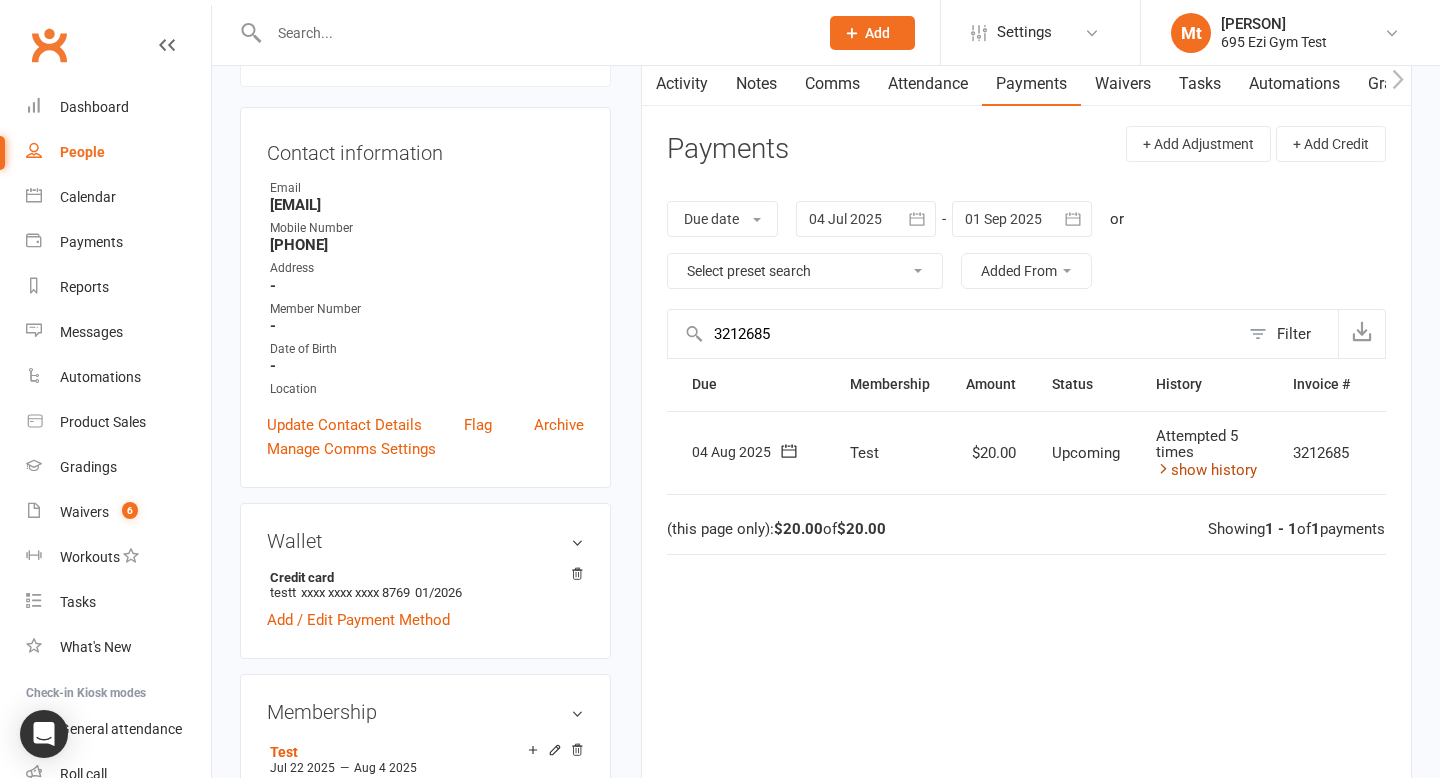 scroll, scrollTop: 0, scrollLeft: 0, axis: both 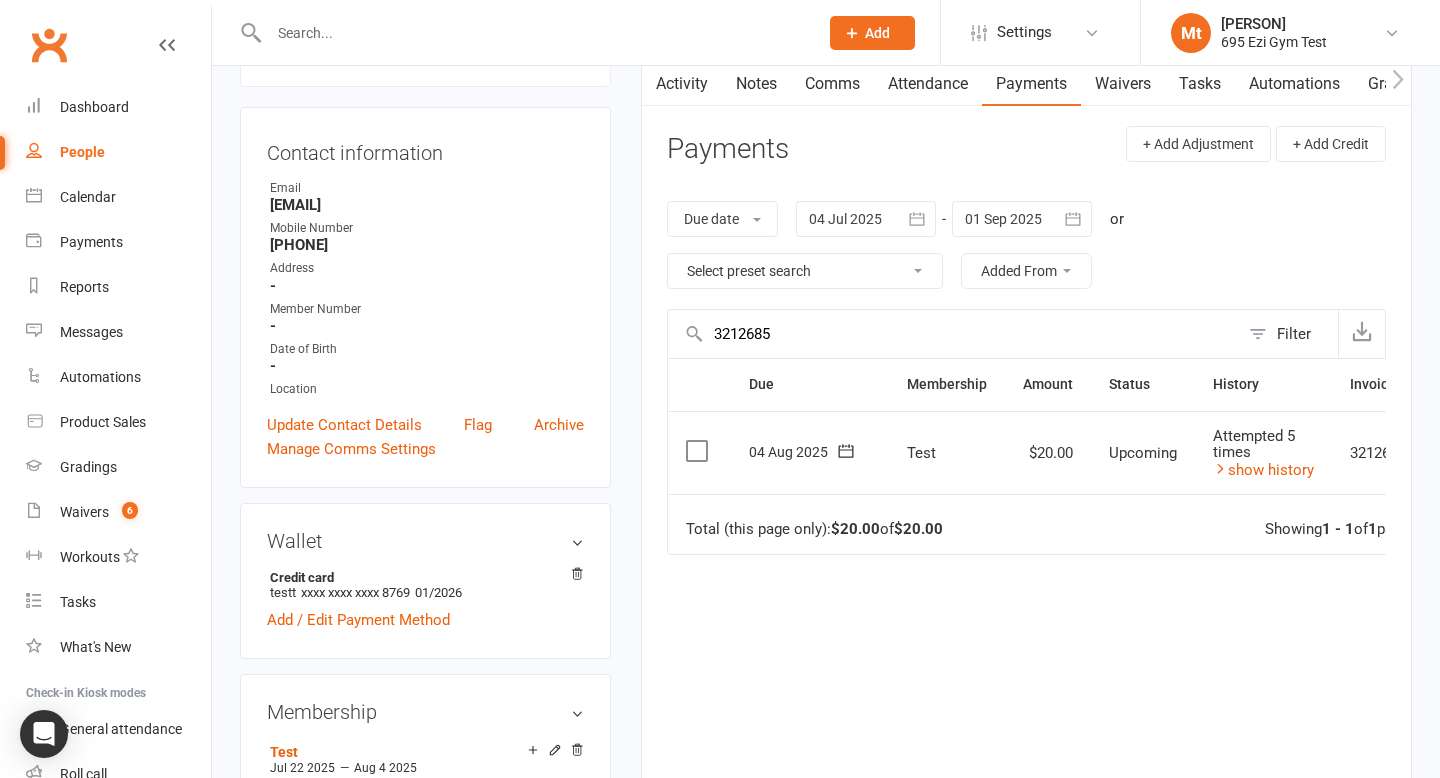 click at bounding box center (866, 219) 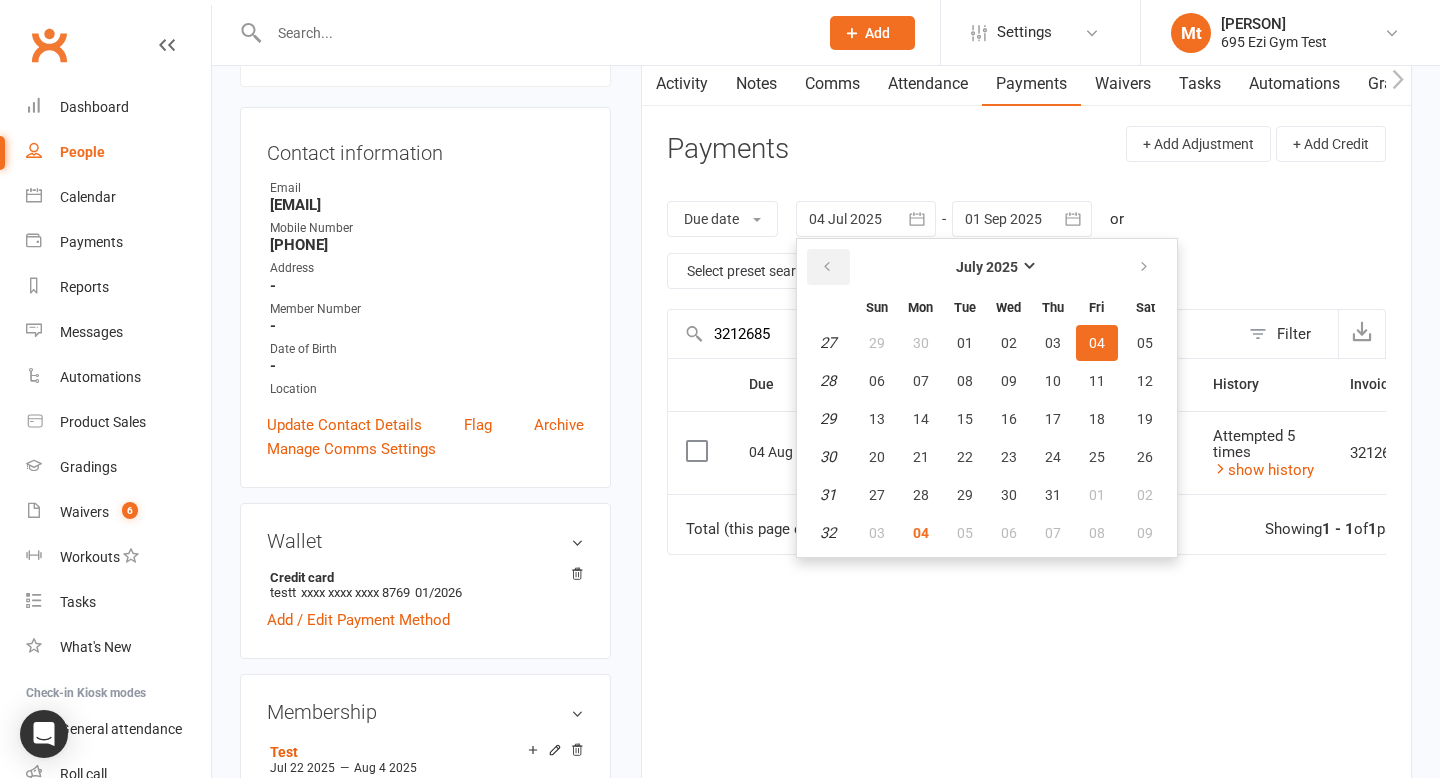 click at bounding box center (828, 267) 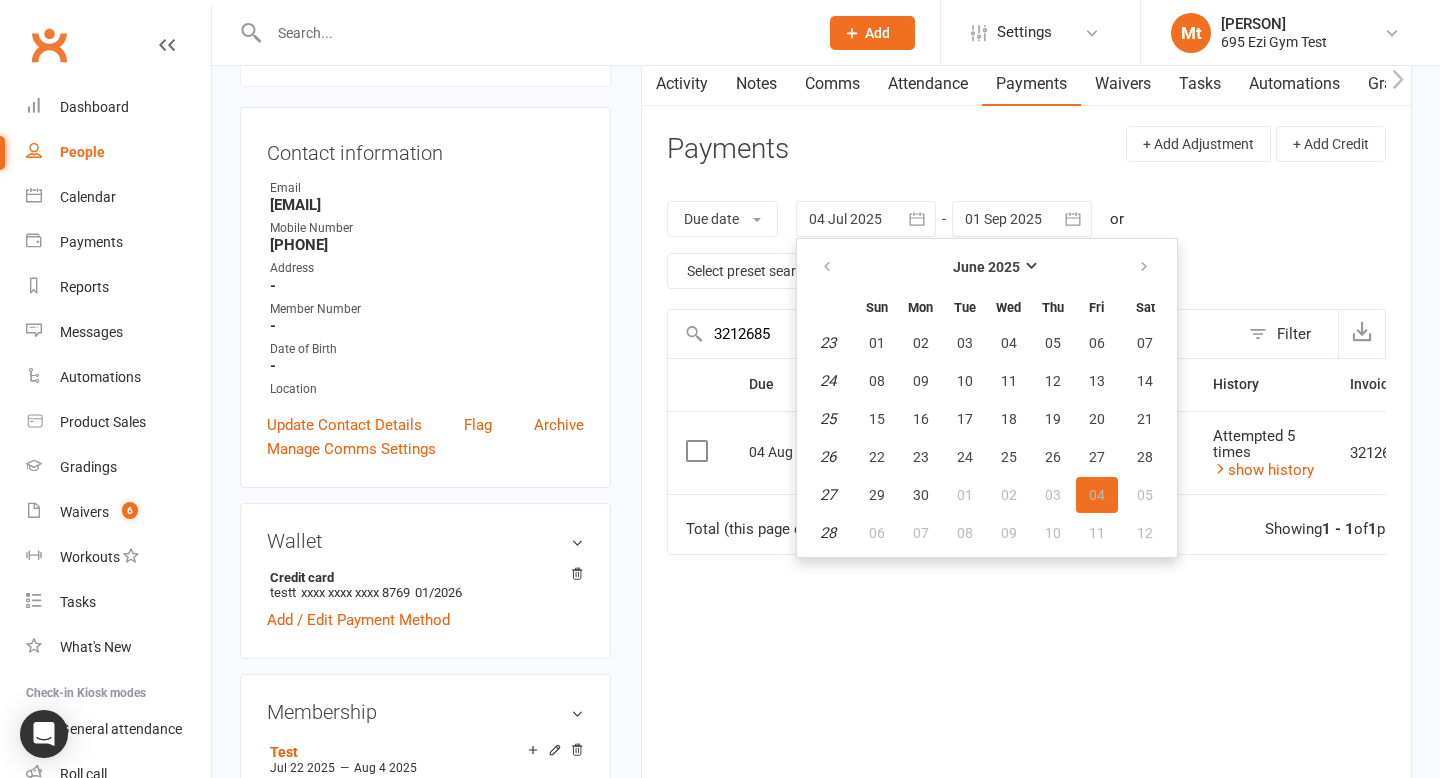click on "Due date  Due date Date paid Date failed Date settled 04 Jul 2025
[MONTH] [YEAR]
Sun Mon Tue Wed Thu Fri Sat
23
01
02
03
04
05
06
07
24
08
09
10
11
12
13
14
25
15
16
17
18
19
20
21
26
22
23
24
25
26
27
28
27
29
30
01
02
03
04 05 28" at bounding box center [1026, 245] 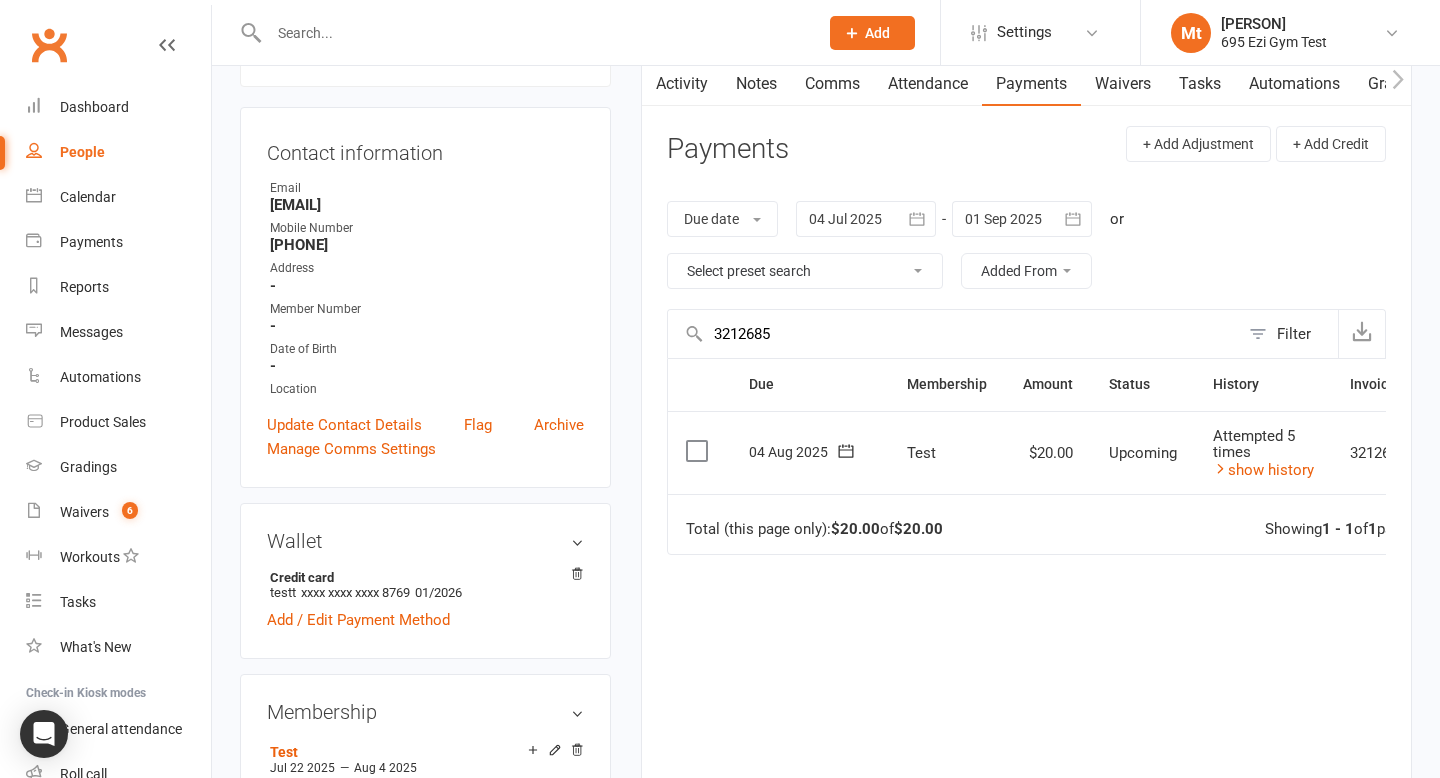 click on "3212685" at bounding box center (953, 334) 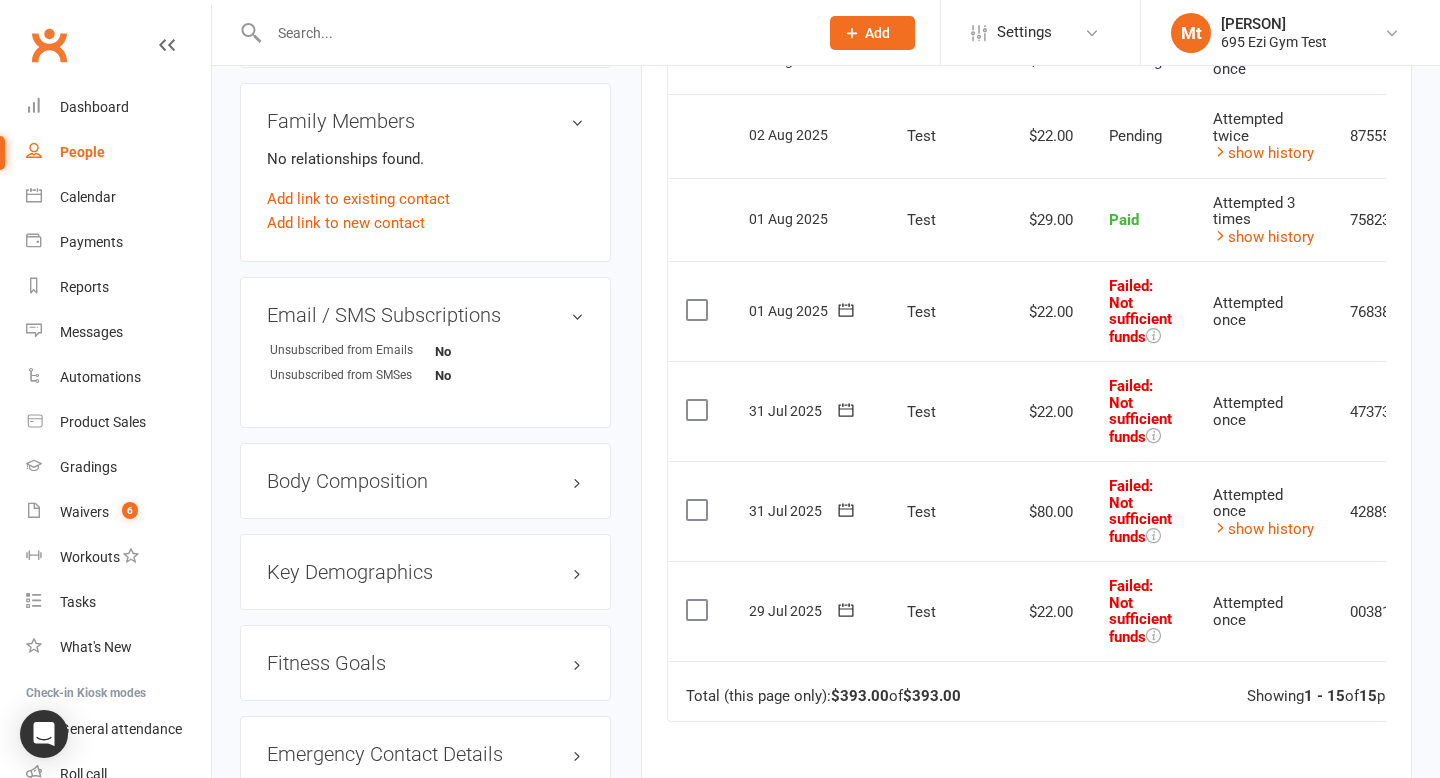 scroll, scrollTop: 1215, scrollLeft: 0, axis: vertical 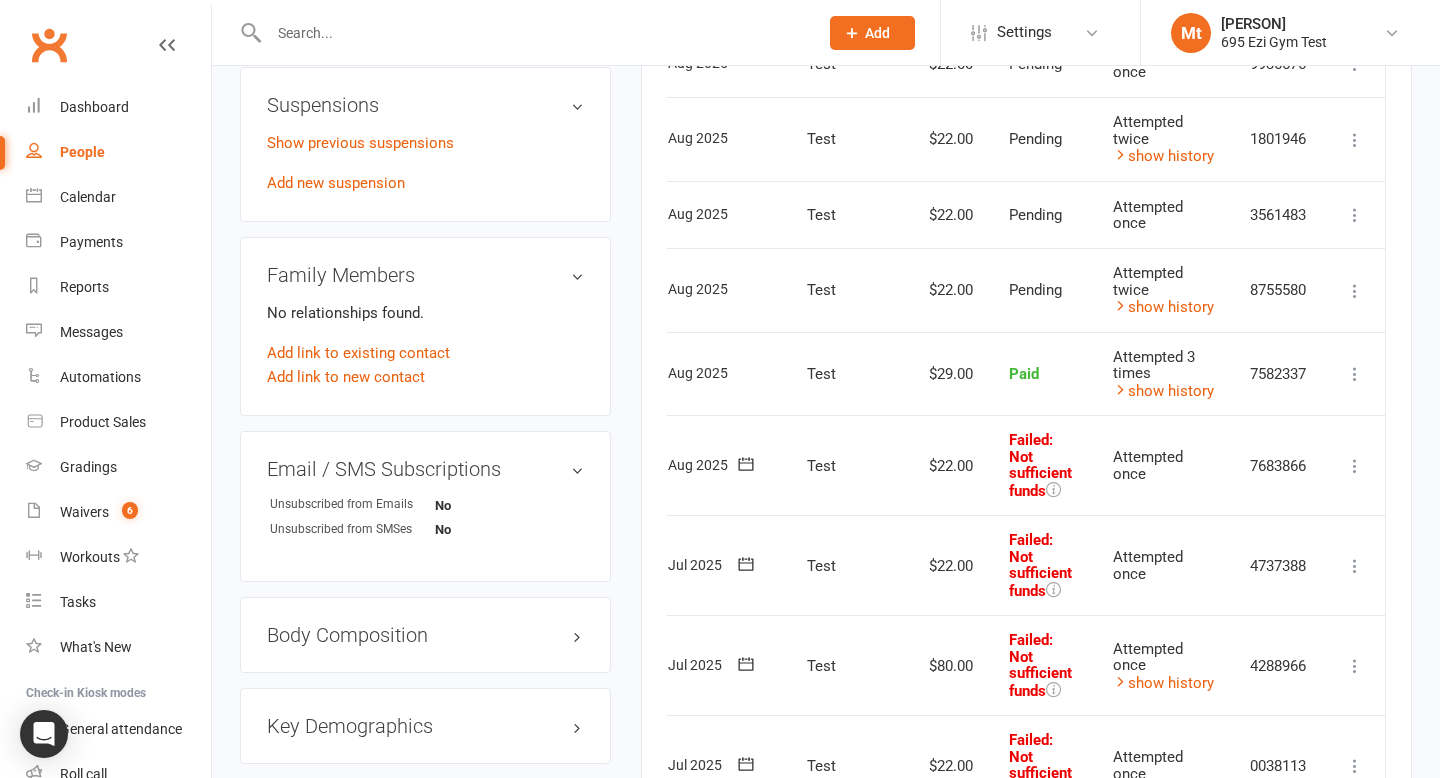 type 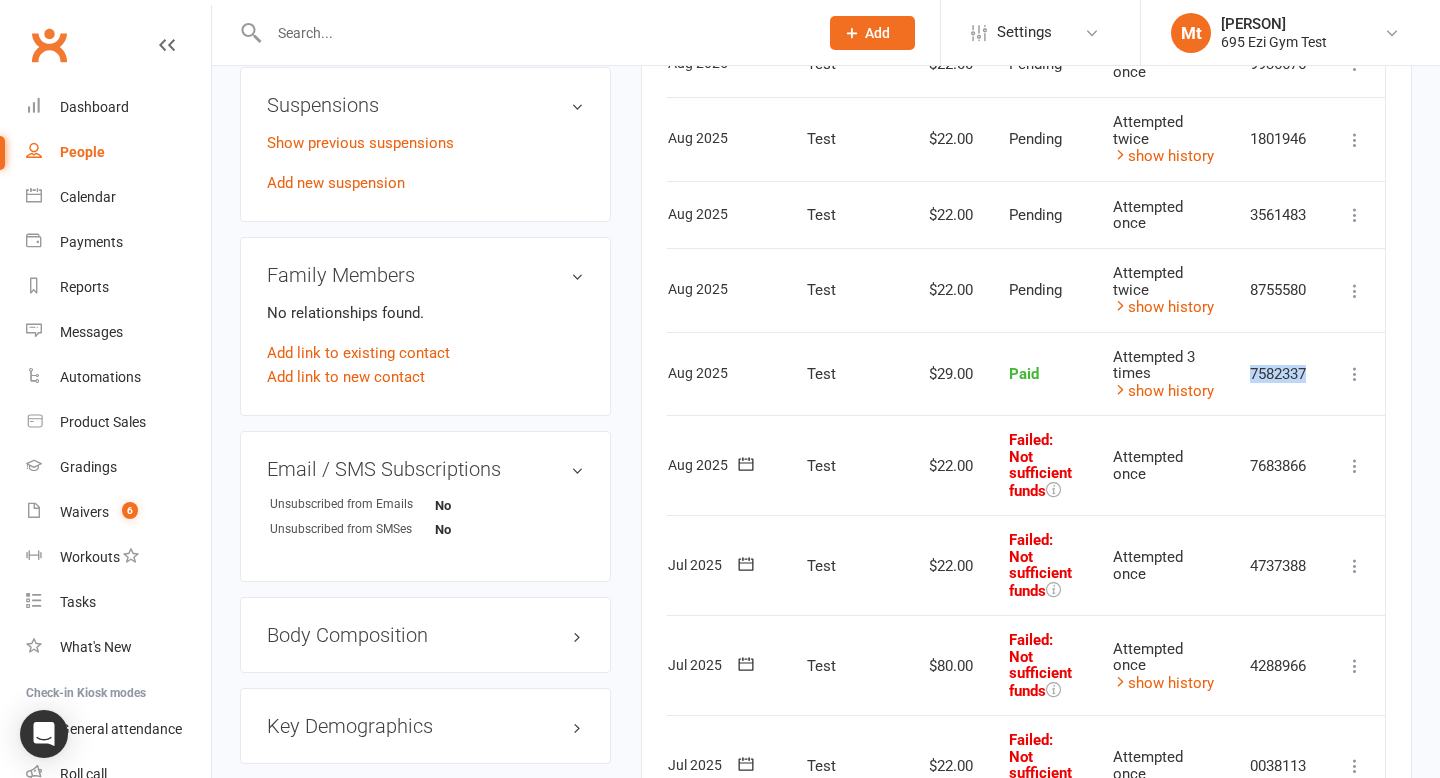 click on "7582337" at bounding box center (1278, 374) 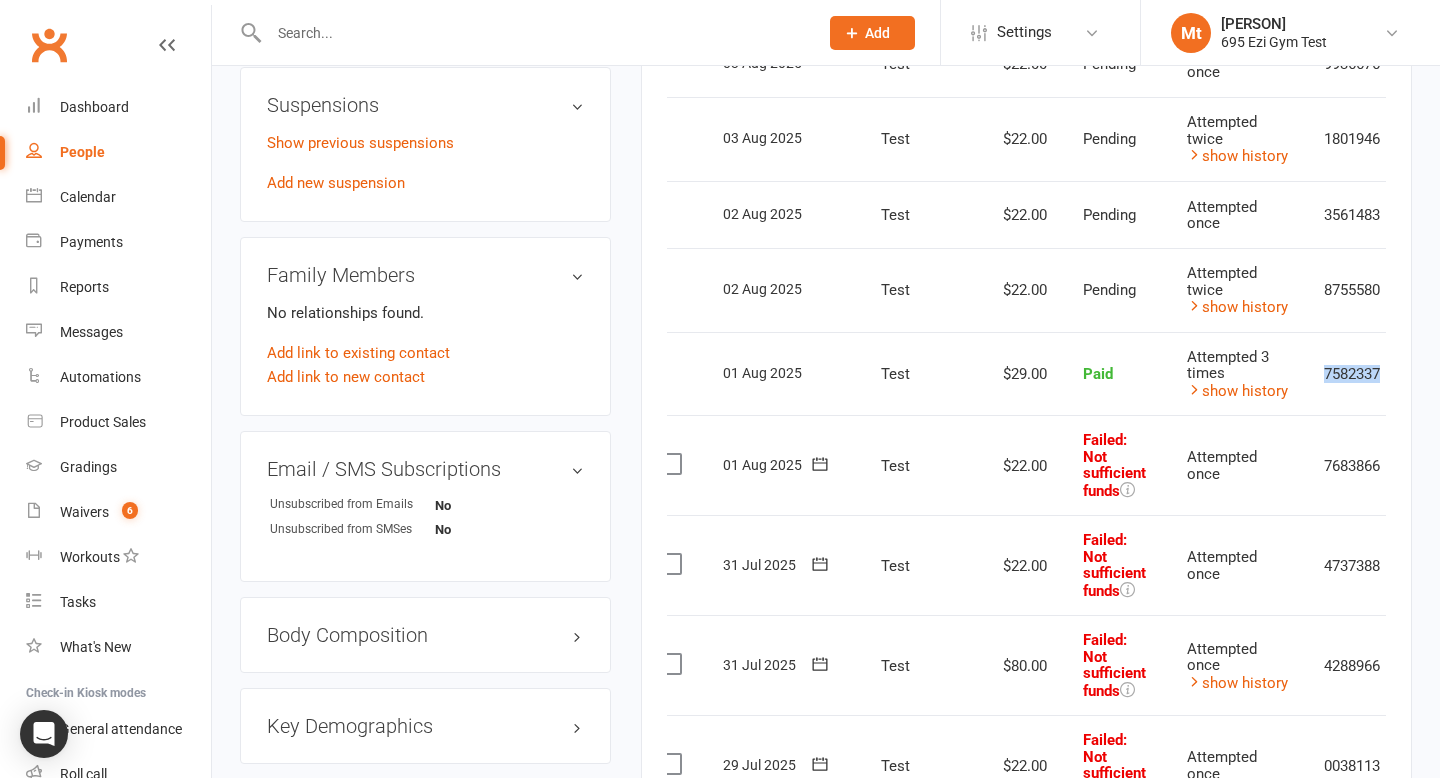 scroll, scrollTop: 0, scrollLeft: 0, axis: both 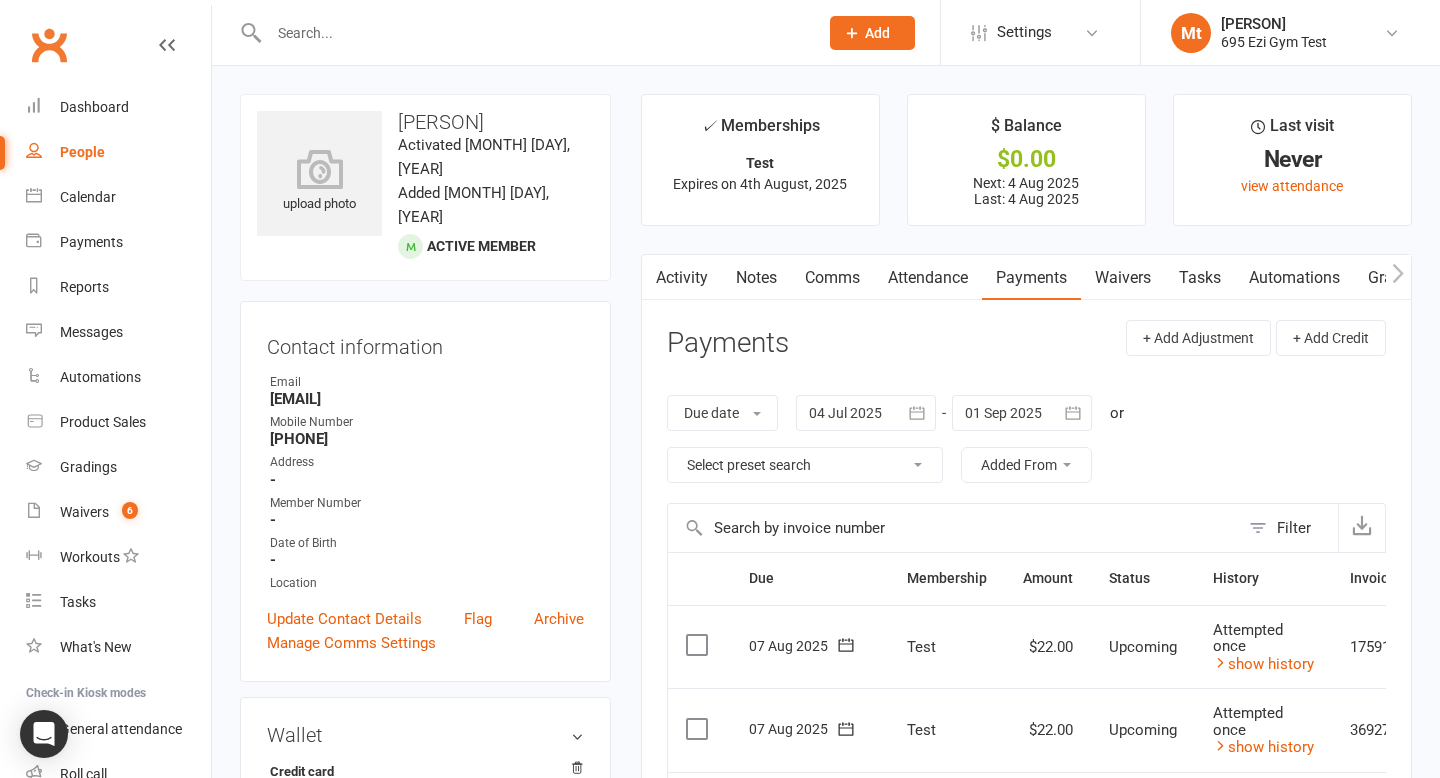 click on "Activity" at bounding box center [682, 278] 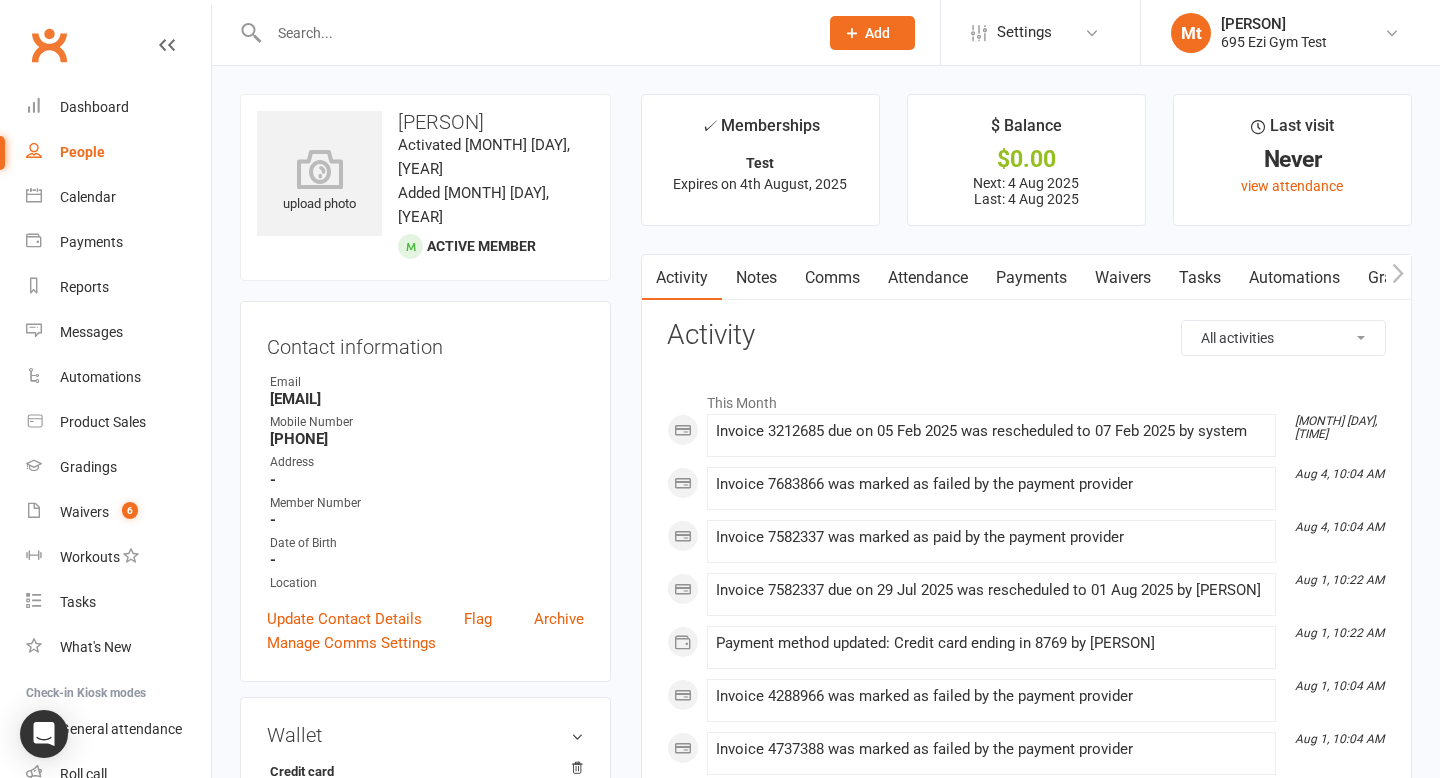 click on "All activities Bookings / Attendances Communications Notes Failed SMSes Gradings Members Memberships Mobile App POS Sales Payments Credit Vouchers Prospects Reports Automations Tasks Waivers Workouts Kiosk Mode Consent Assessments Contact Flags Family Relationships" at bounding box center (1283, 338) 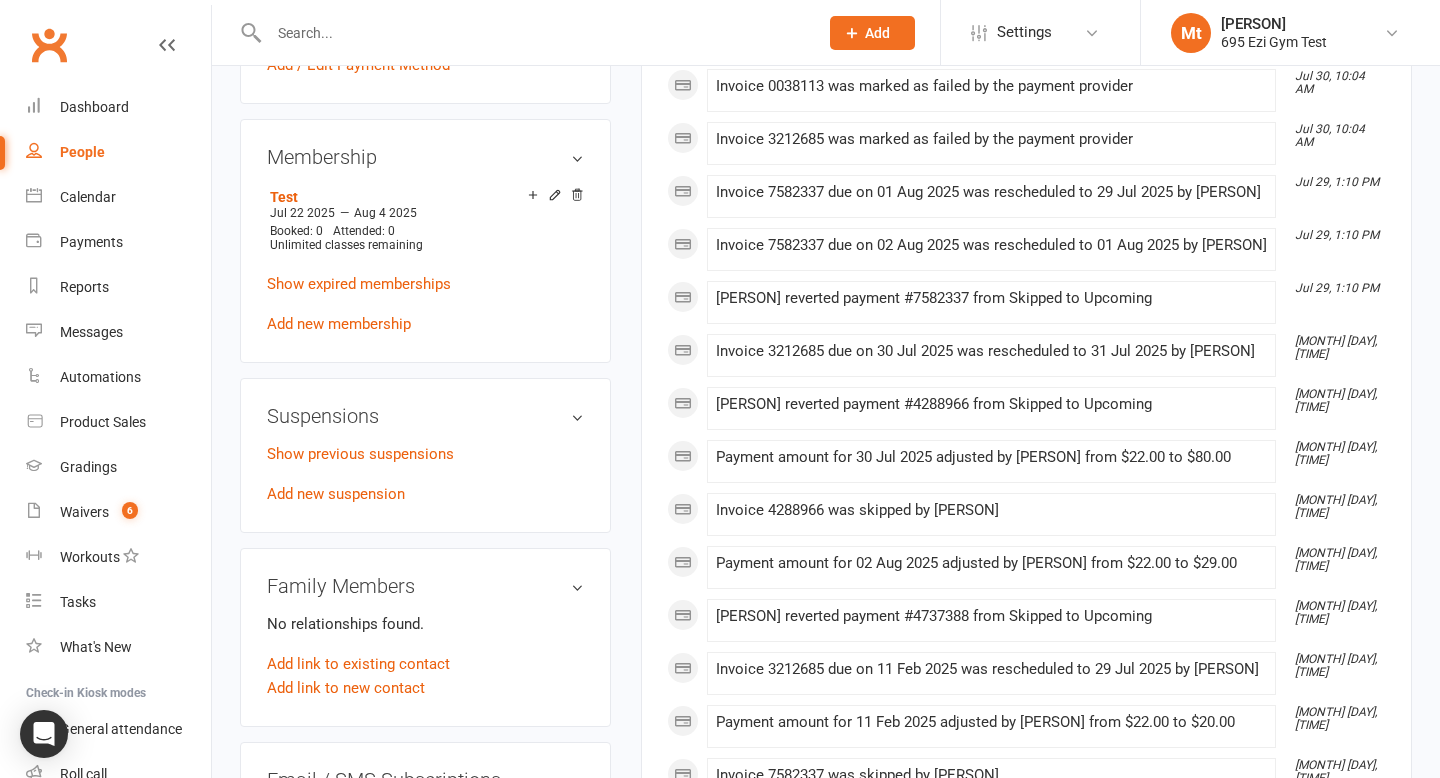scroll, scrollTop: 738, scrollLeft: 0, axis: vertical 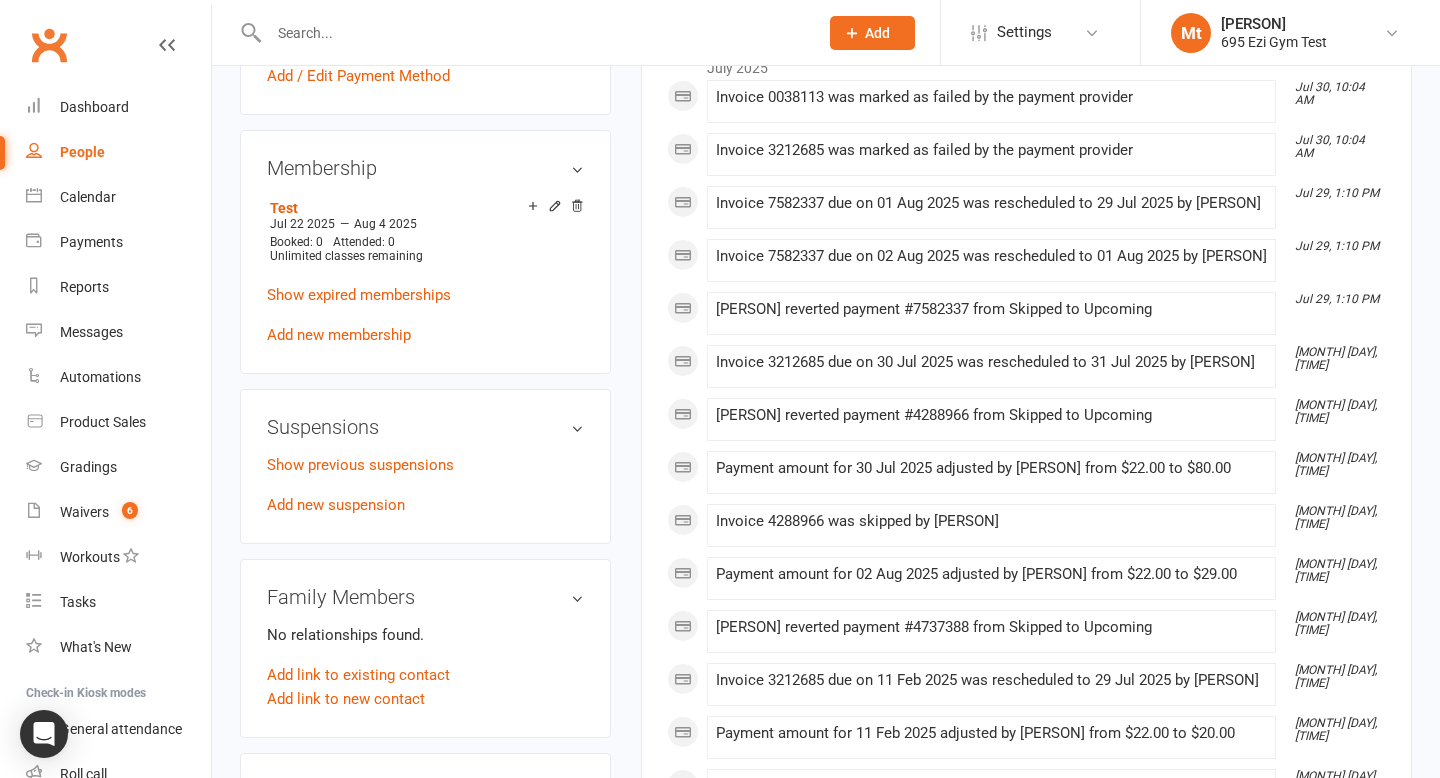 click on "[PERSON] reverted payment #7582337 from Skipped to Upcoming" at bounding box center (991, 309) 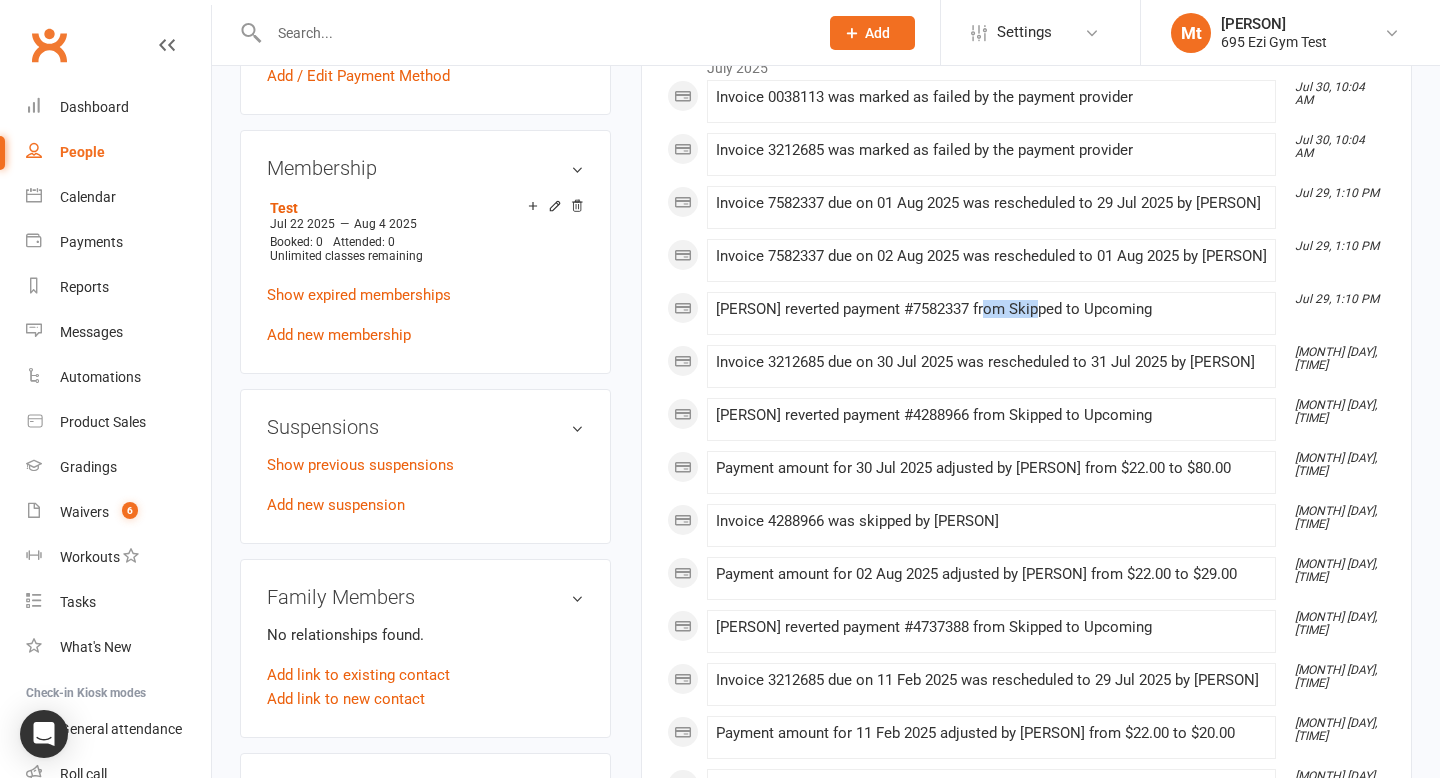 click on "[PERSON] reverted payment #7582337 from Skipped to Upcoming" at bounding box center [991, 309] 